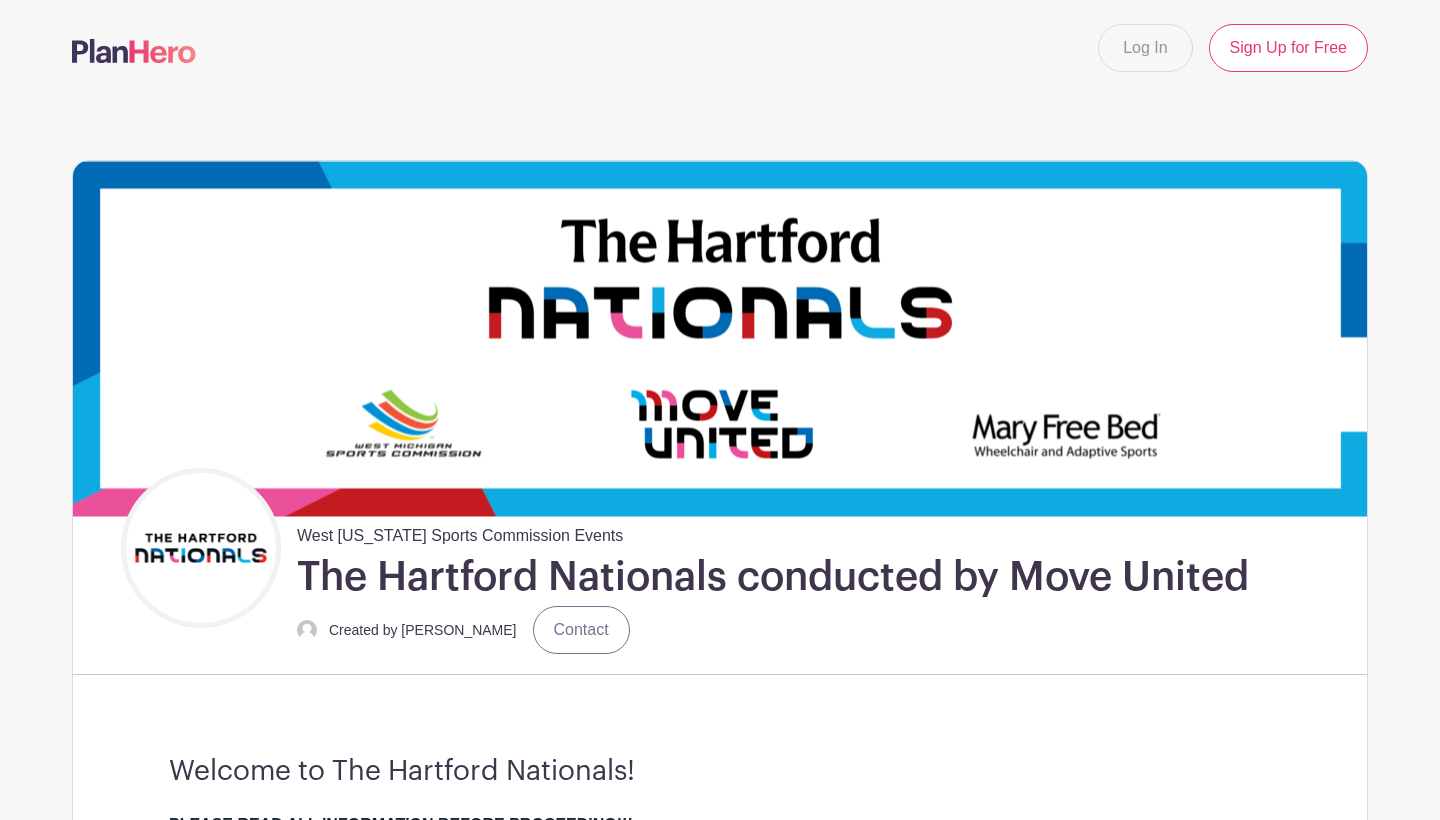 scroll, scrollTop: 905, scrollLeft: 0, axis: vertical 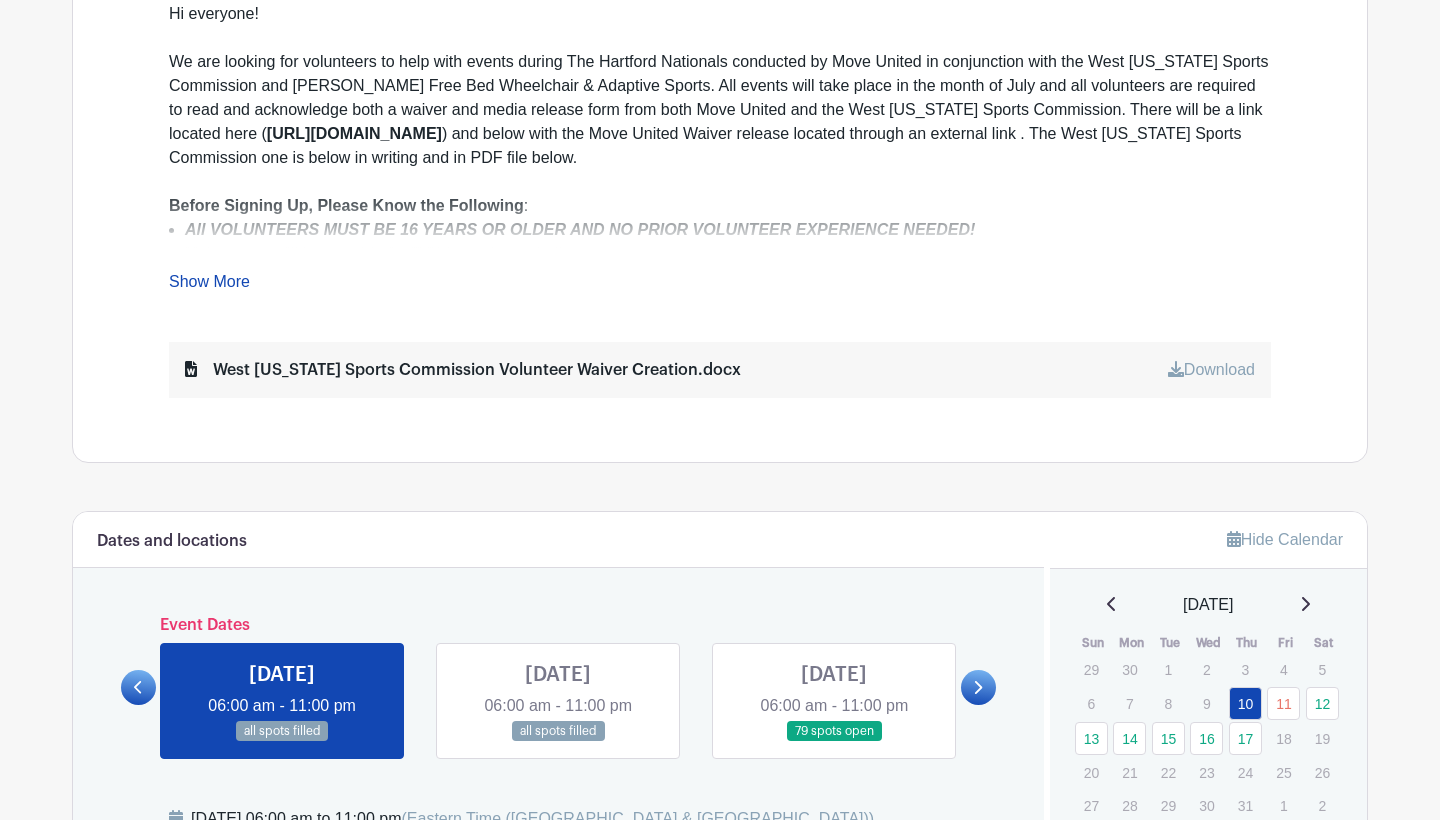 click 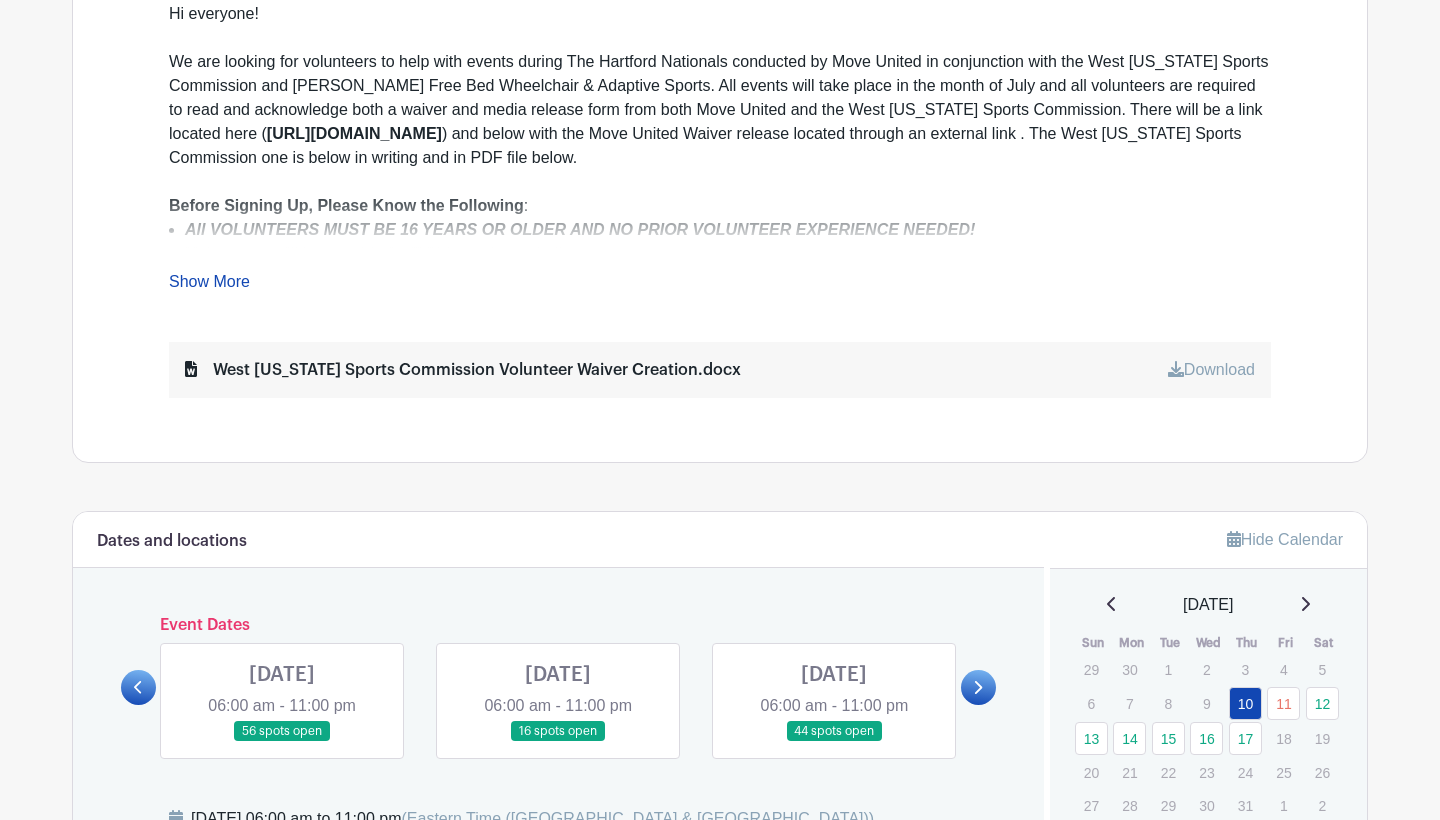 click at bounding box center (282, 742) 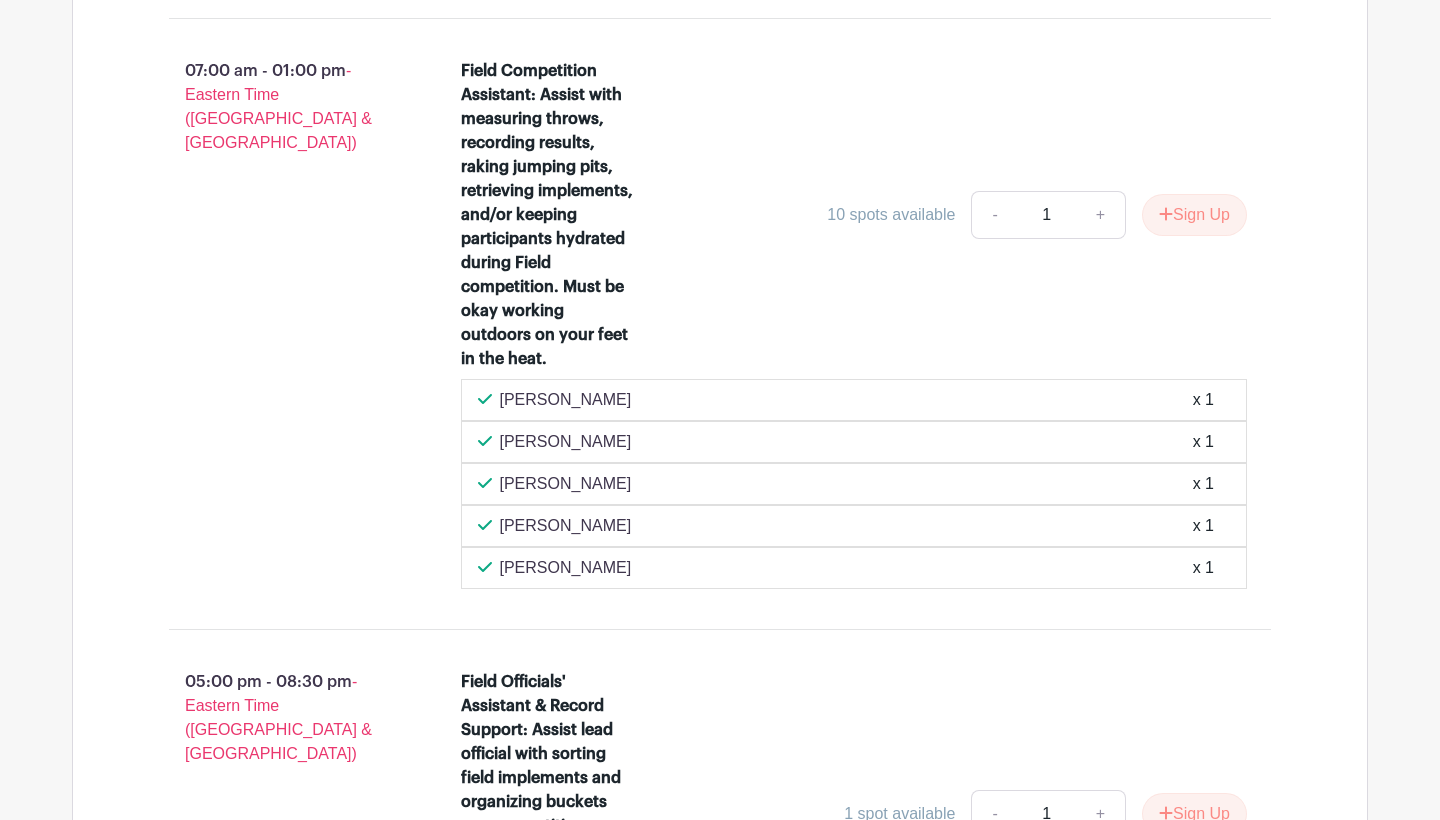 scroll, scrollTop: 2338, scrollLeft: 0, axis: vertical 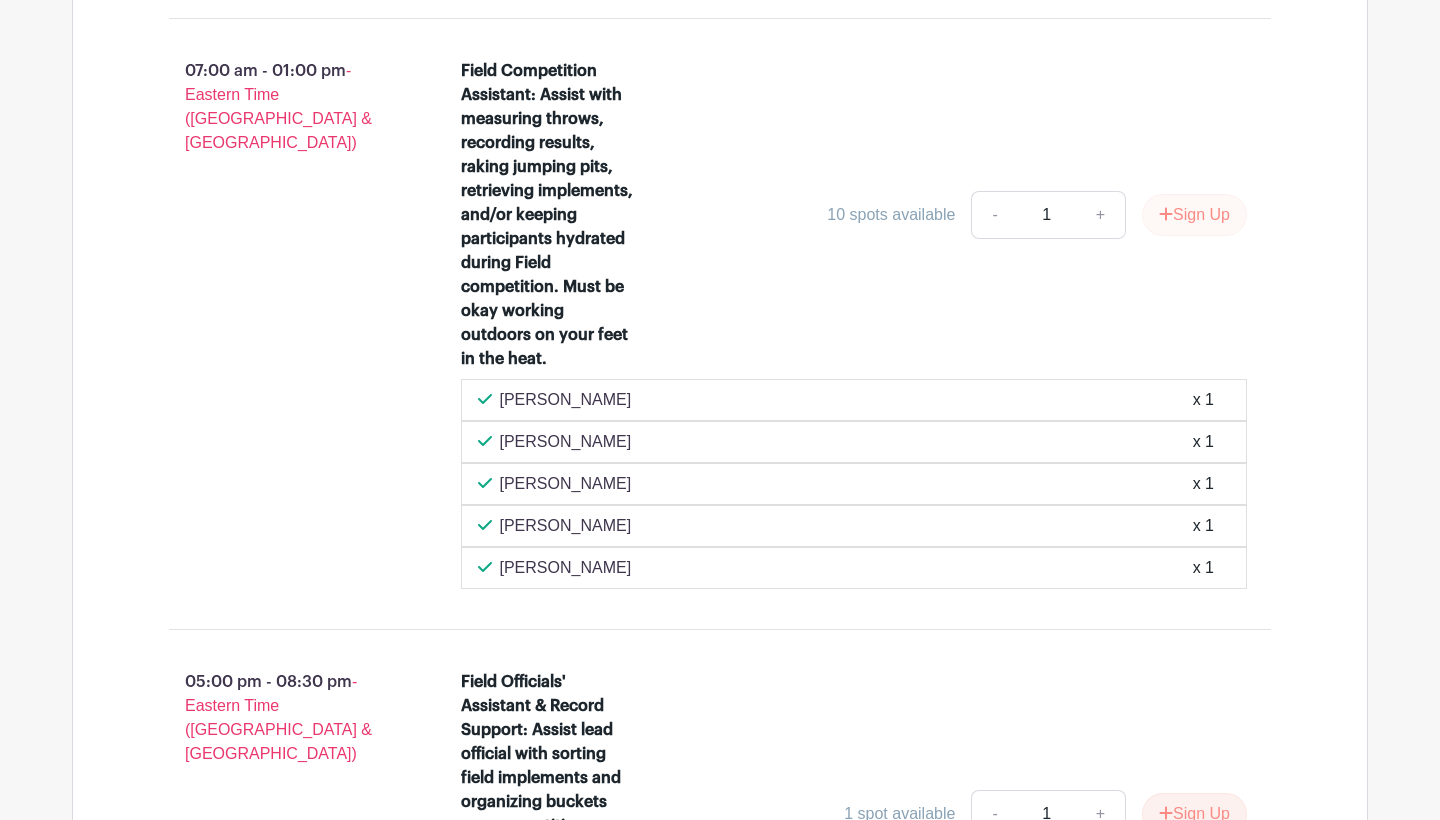 click on "Sign Up" at bounding box center (1194, 215) 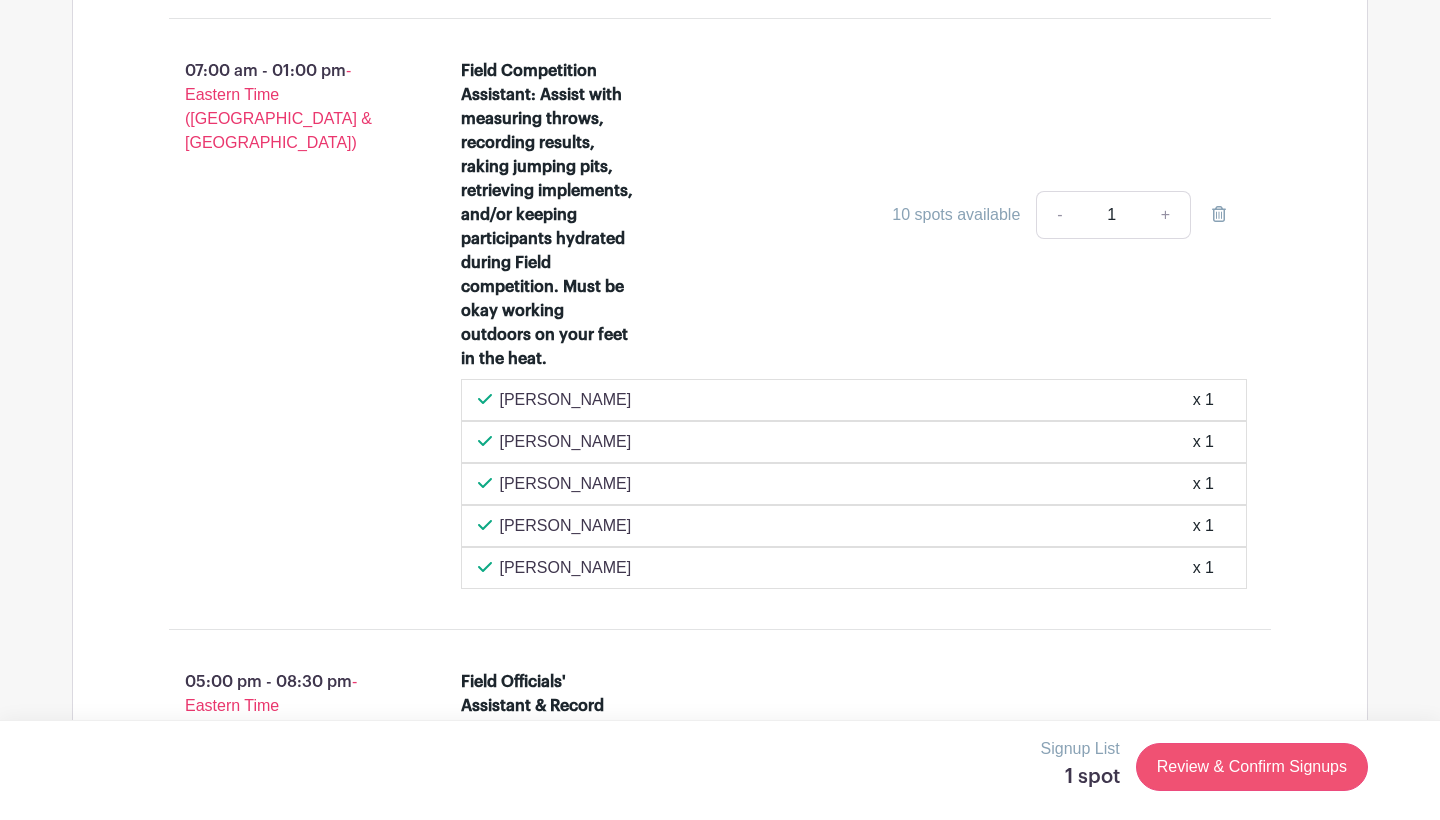 click on "Review & Confirm Signups" at bounding box center [1252, 767] 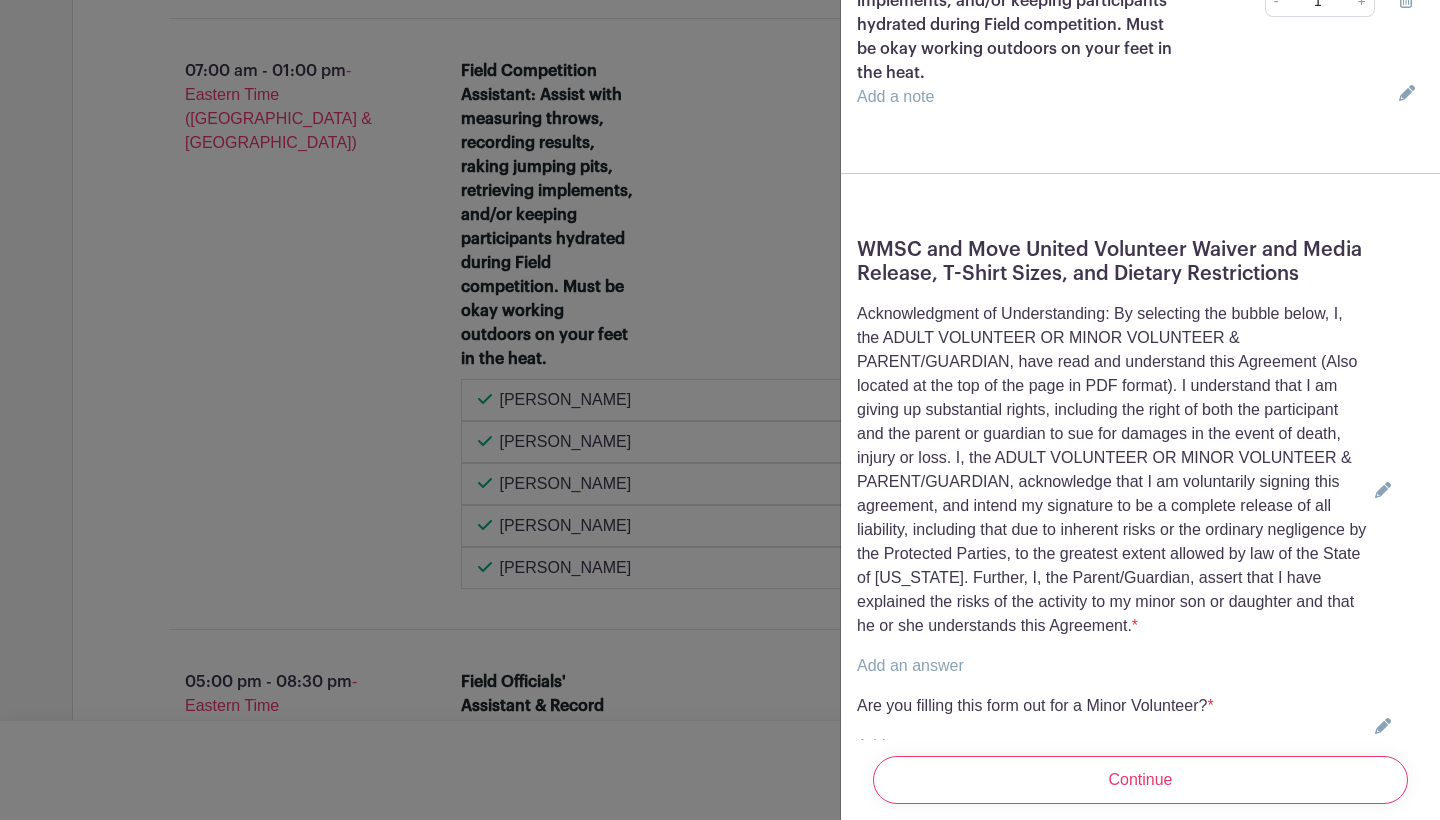 scroll, scrollTop: 383, scrollLeft: 0, axis: vertical 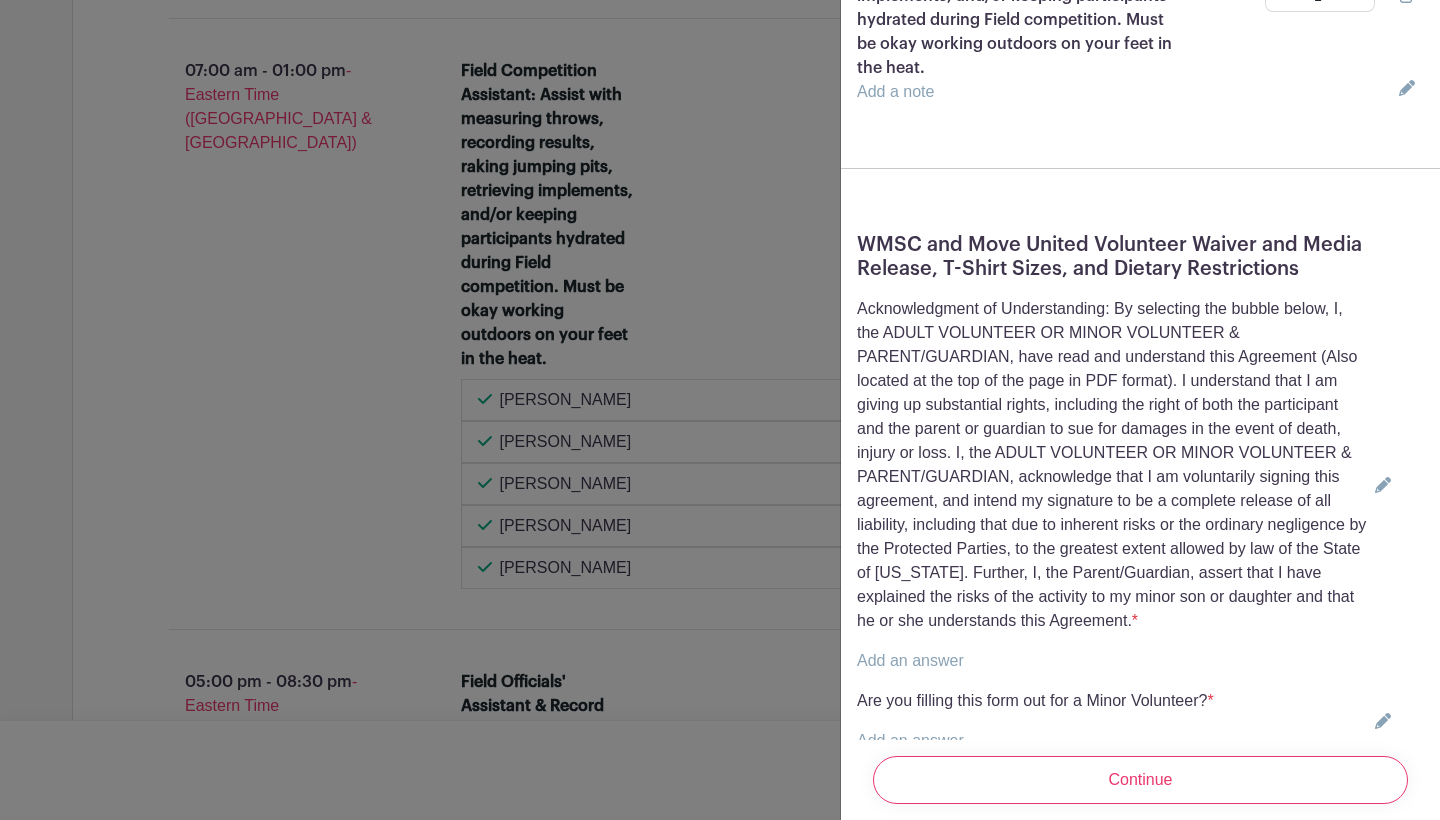 click on "Acknowledgment of Understanding: By selecting the bubble below, I, the ADULT VOLUNTEER OR MINOR VOLUNTEER & PARENT/GUARDIAN, have read and understand this Agreement (Also located at the top of the page in PDF format). I understand that I am giving up substantial rights, including the right of both the participant and the parent or guardian to sue for damages in the event of death, injury or loss. I, the ADULT VOLUNTEER OR MINOR VOLUNTEER & PARENT/GUARDIAN, acknowledge that I am voluntarily signing this agreement, and intend my signature to be a complete release of all liability, including that due to inherent risks or the ordinary negligence by the Protected Parties, to the greatest extent allowed by law of the State of [US_STATE]. Further, I, the Parent/Guardian, assert that I have explained the risks of the activity to my minor son or daughter and that he or she understands this Agreement.
*" at bounding box center [1112, 485] 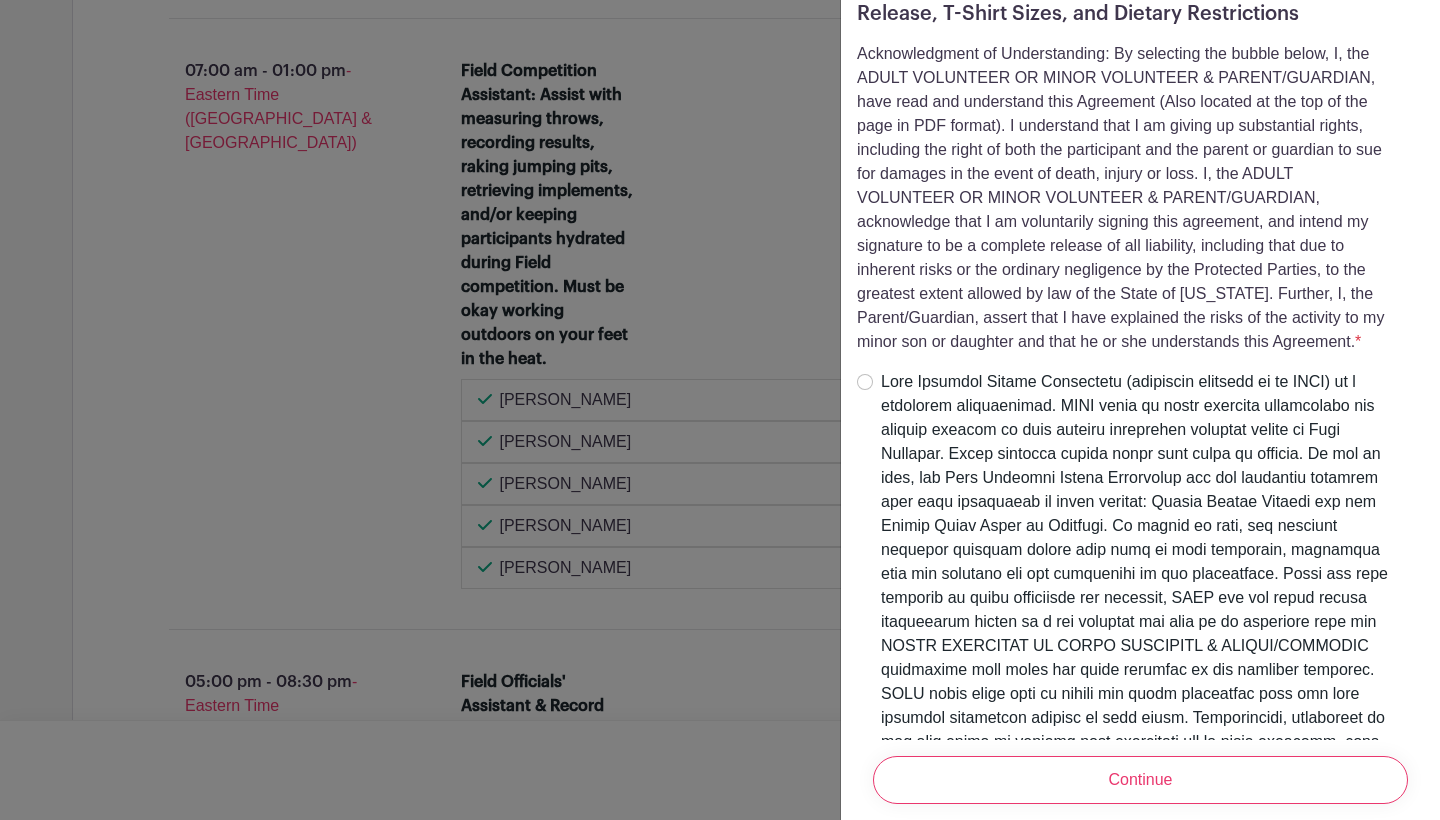 scroll, scrollTop: 719, scrollLeft: 0, axis: vertical 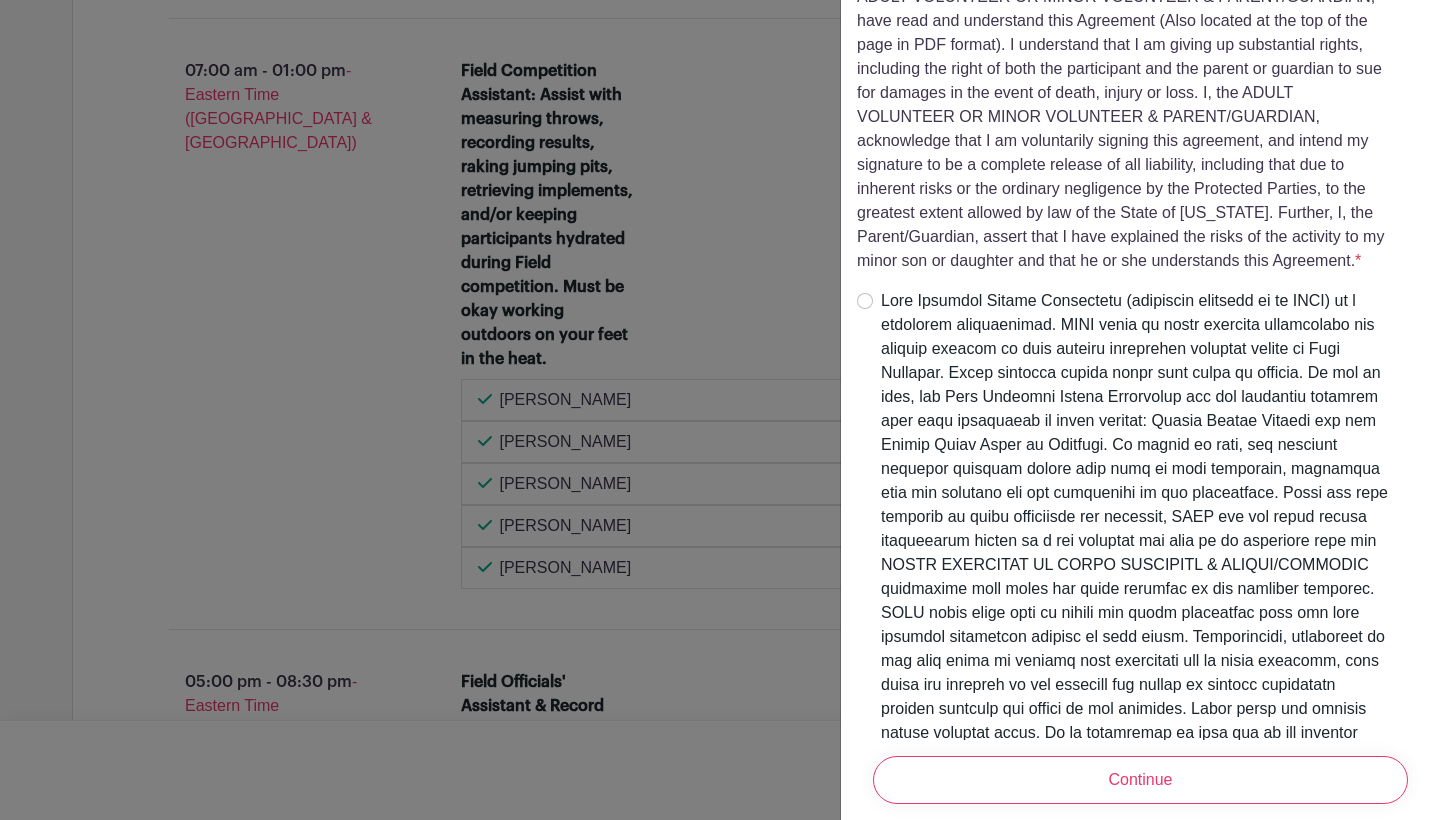 click at bounding box center [865, 301] 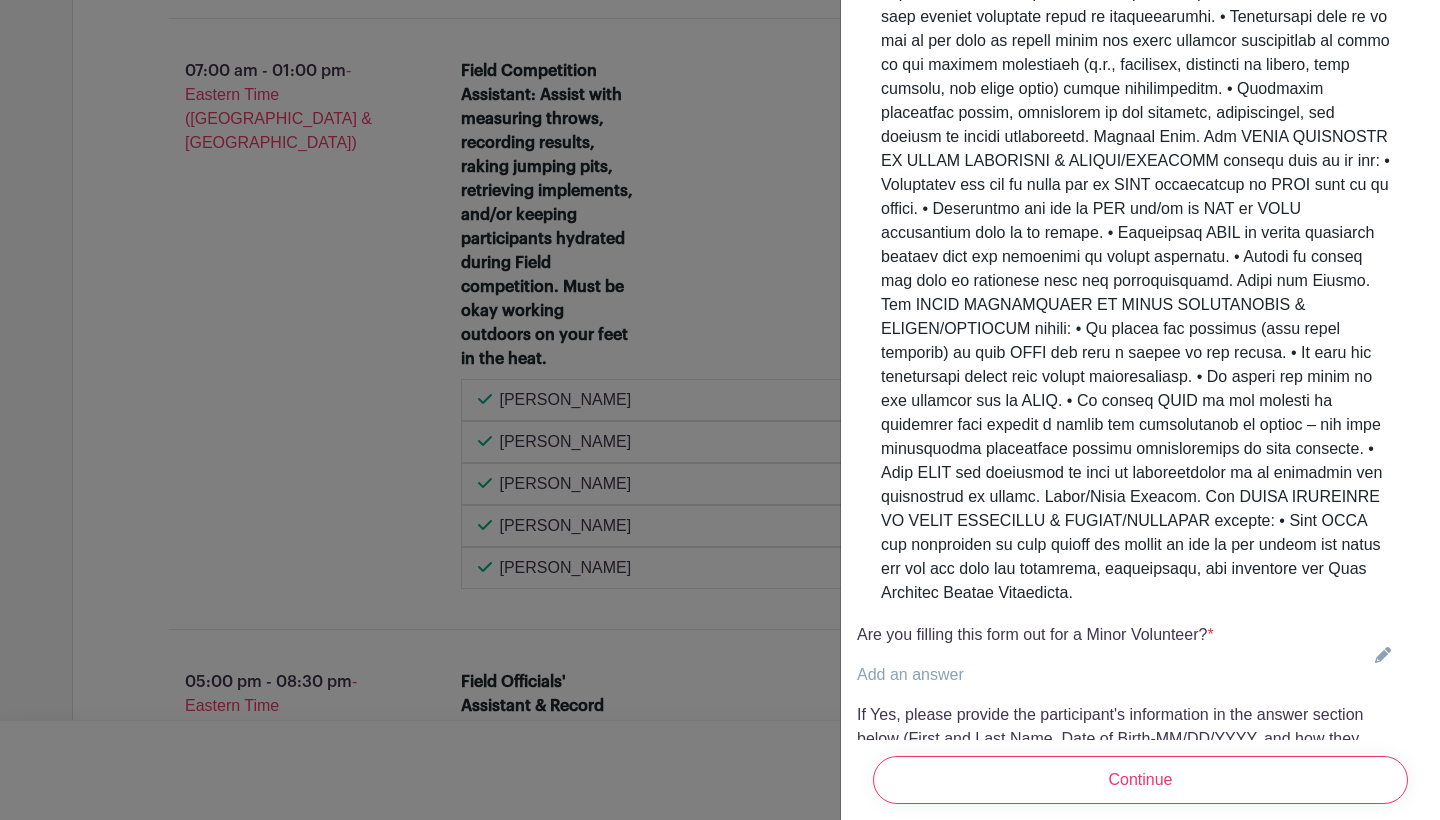 scroll, scrollTop: 4358, scrollLeft: 0, axis: vertical 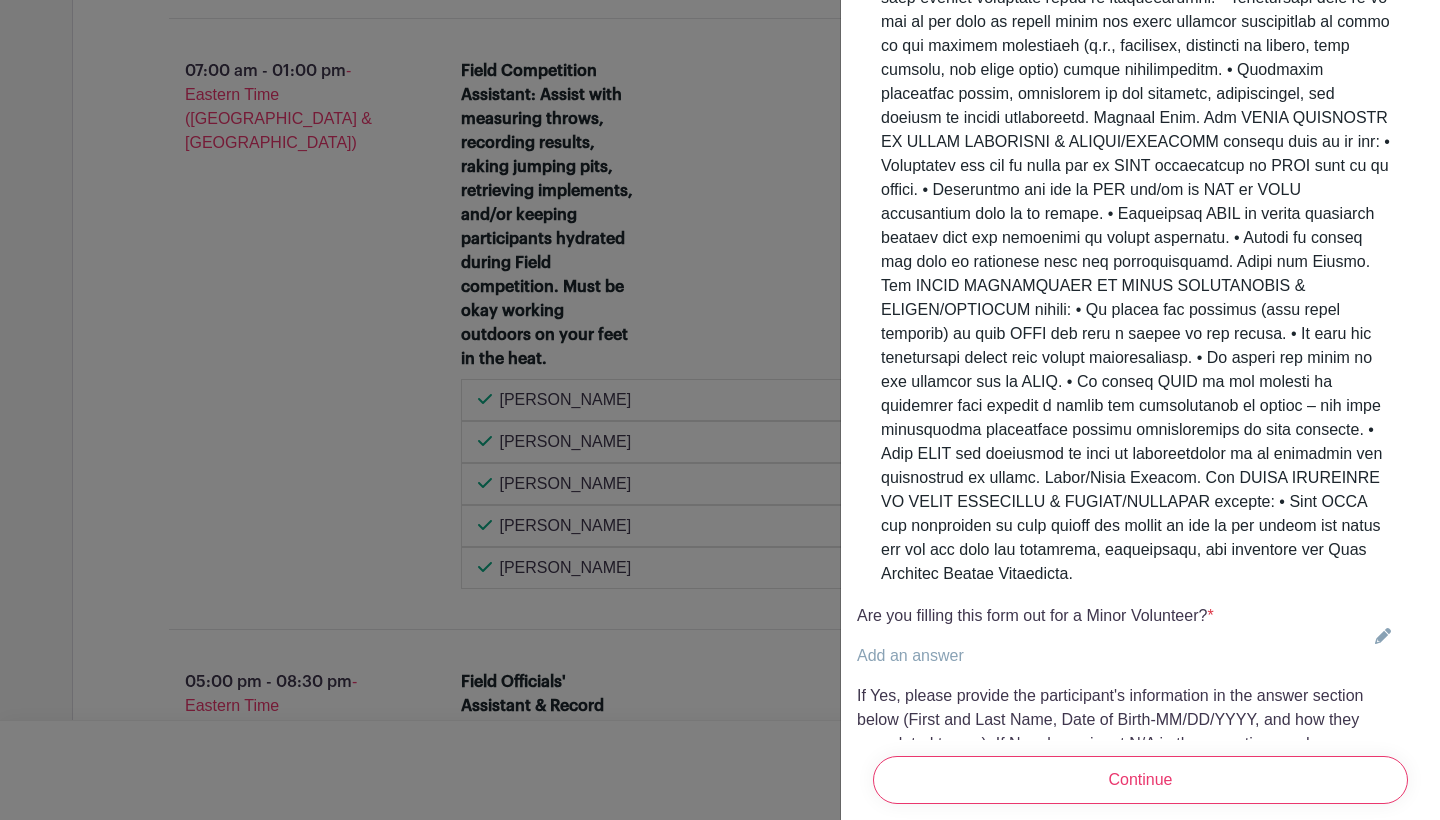 click on "Add an answer" at bounding box center [1035, 656] 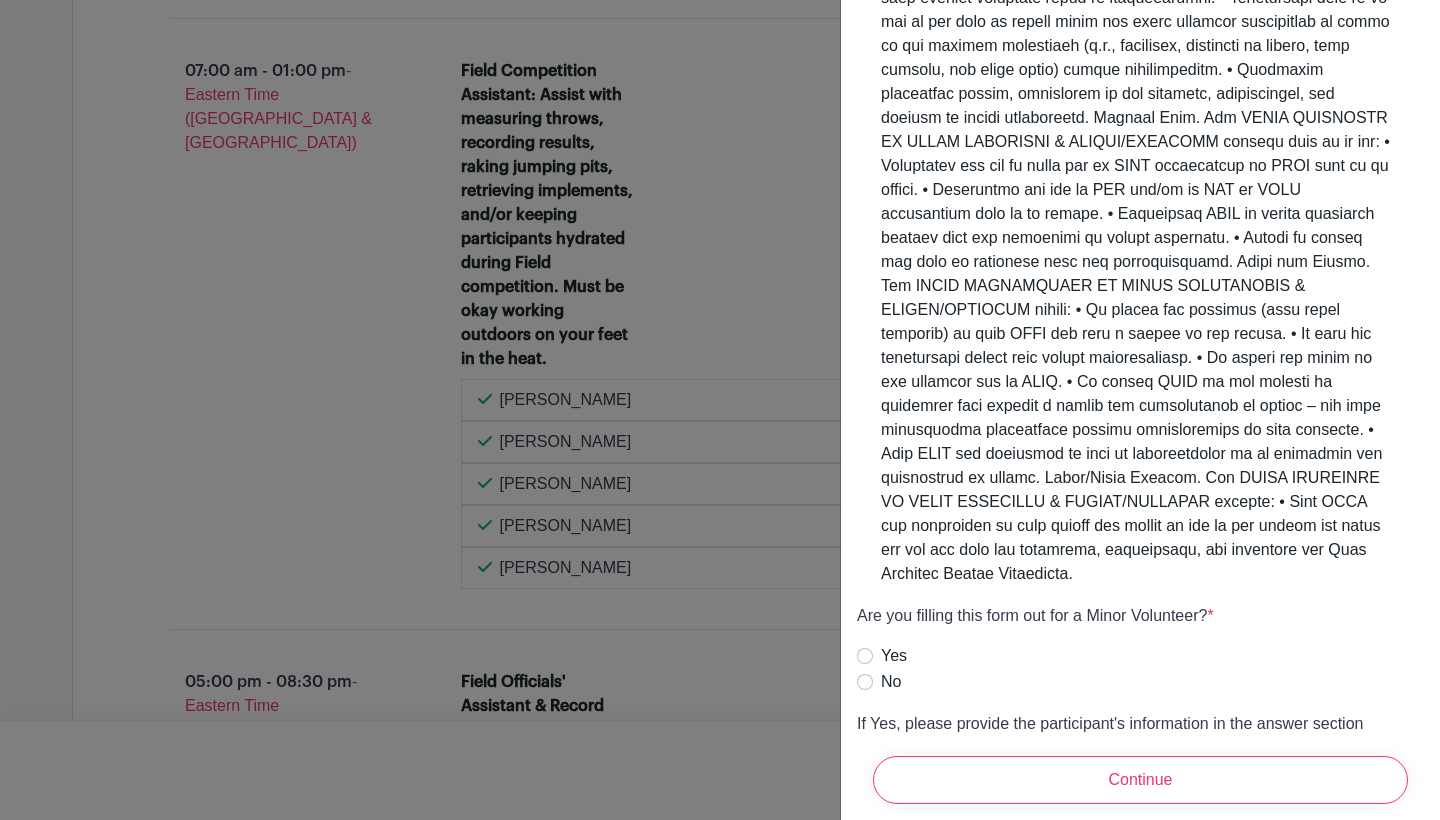 click on "No" at bounding box center (865, 682) 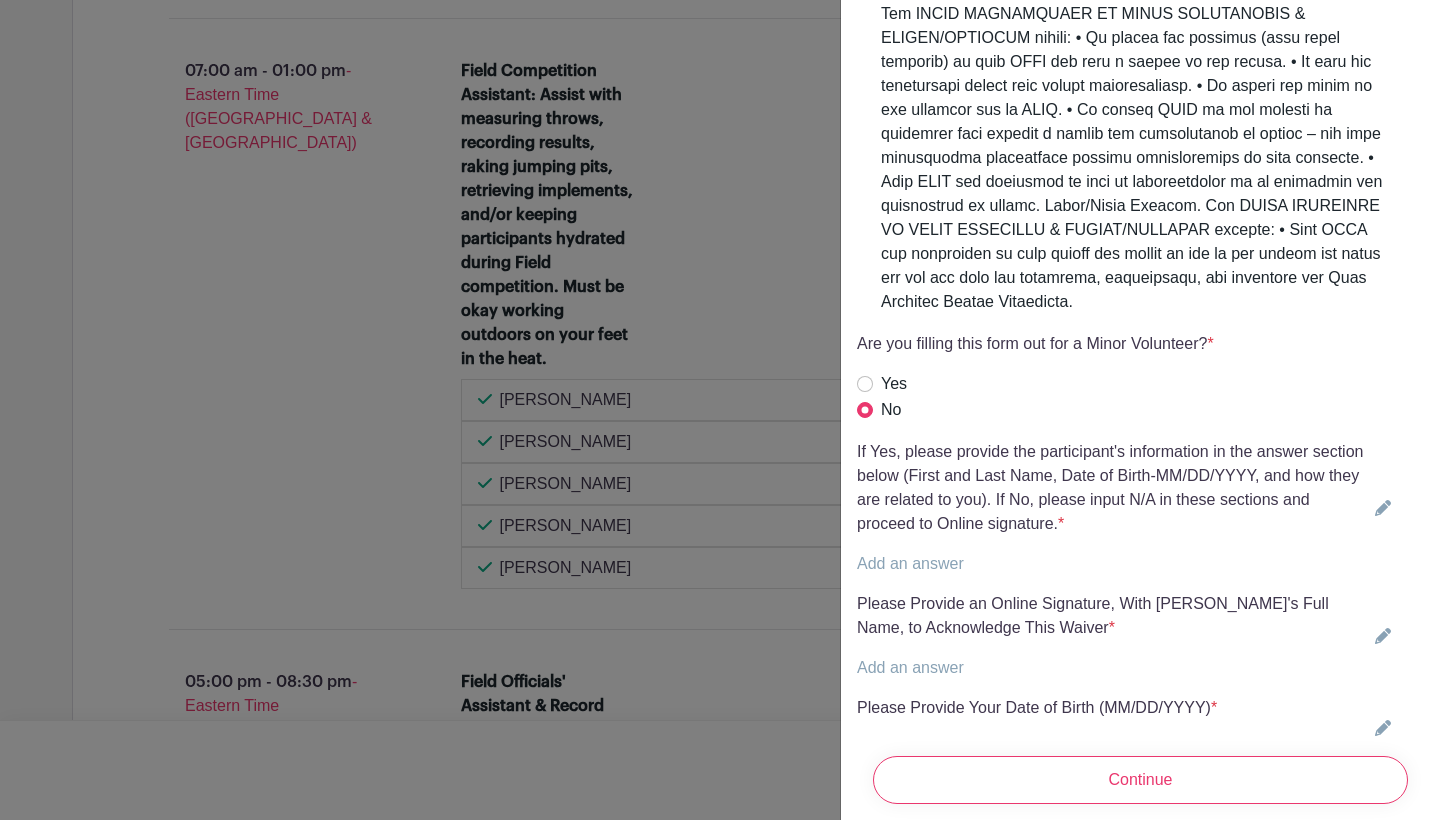 scroll, scrollTop: 4651, scrollLeft: 0, axis: vertical 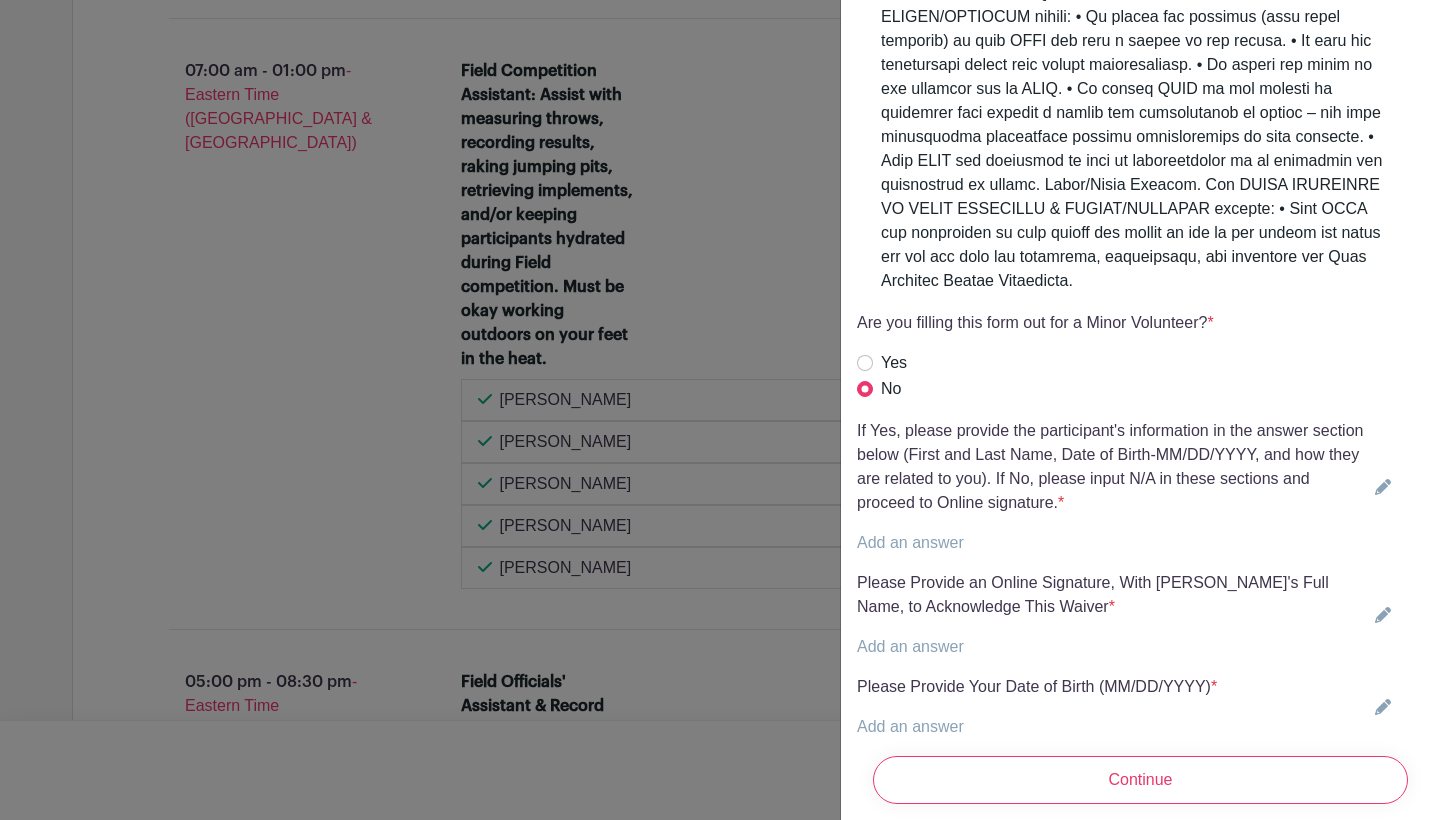 click on "Add an answer" at bounding box center [910, 542] 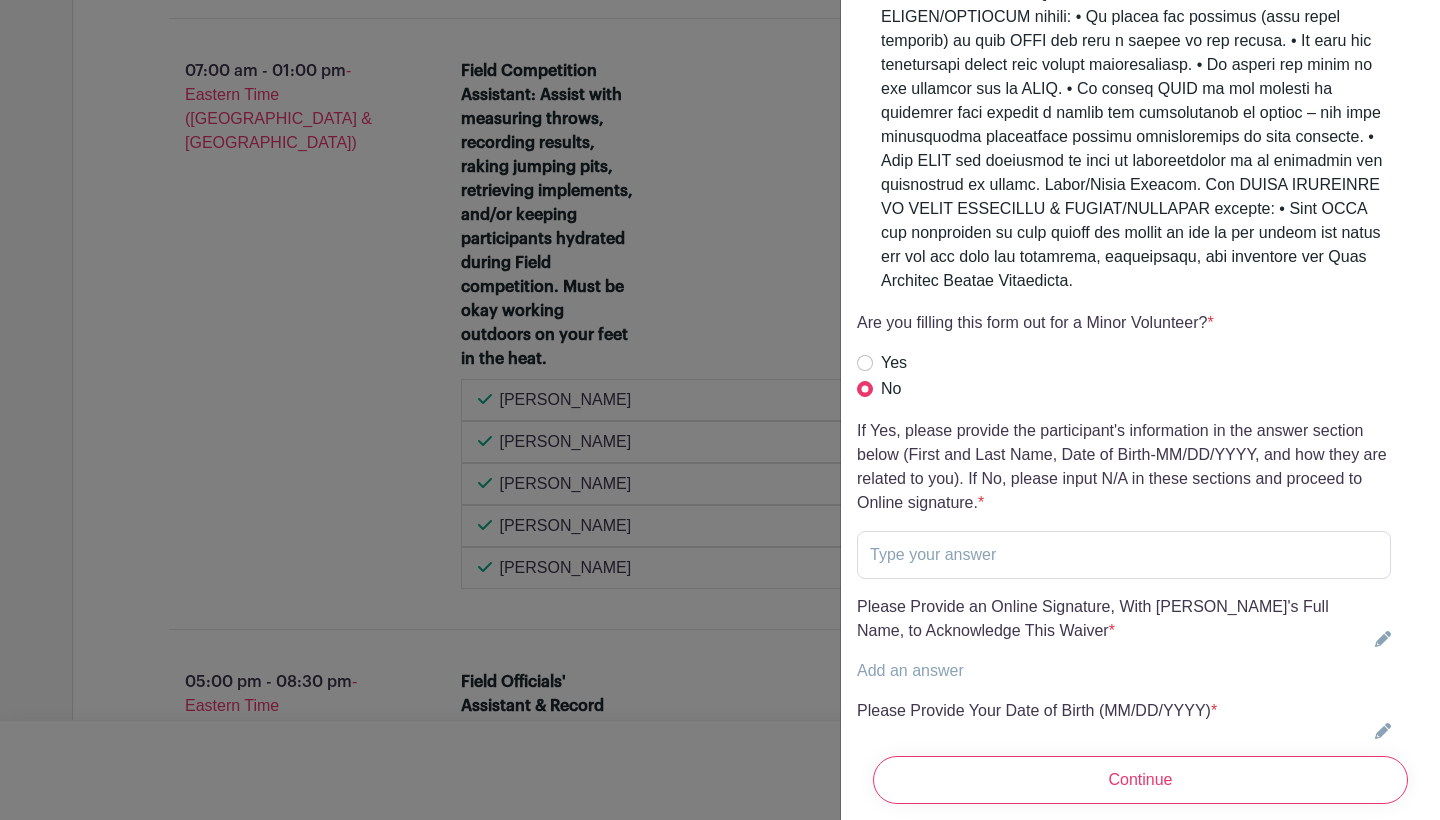 scroll, scrollTop: 4676, scrollLeft: 0, axis: vertical 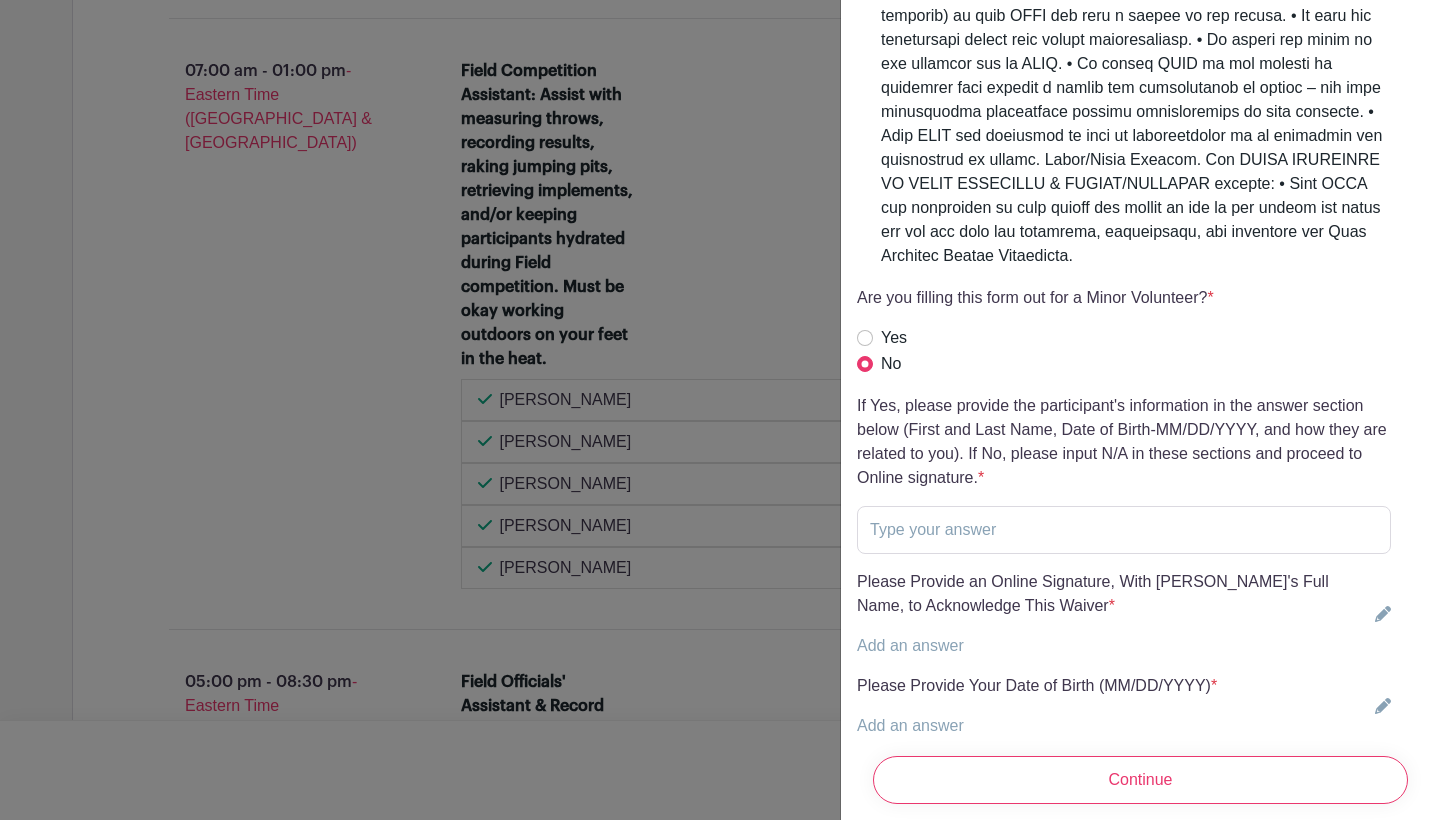 click on "Add an answer" at bounding box center [910, 645] 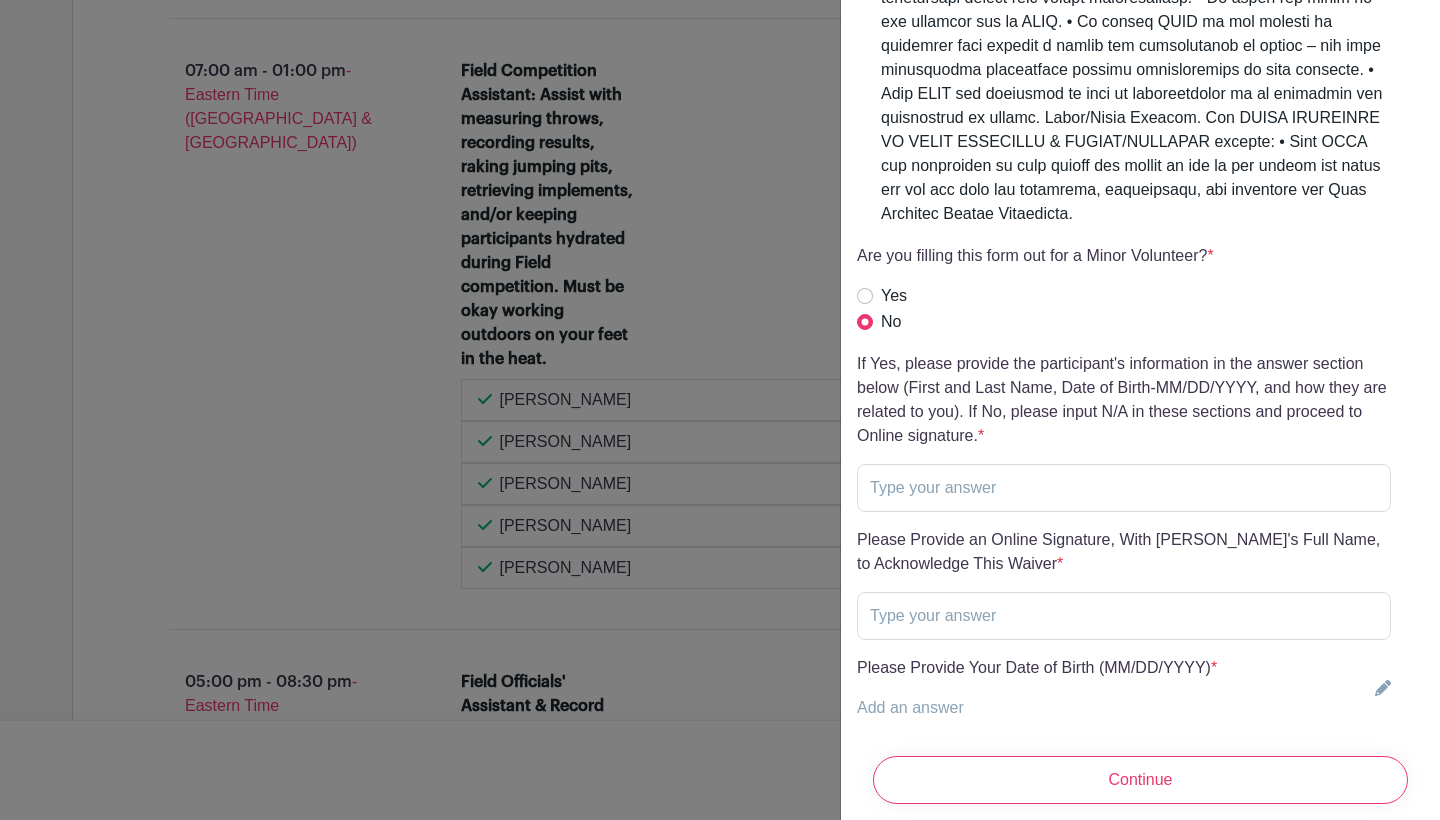scroll, scrollTop: 4736, scrollLeft: 0, axis: vertical 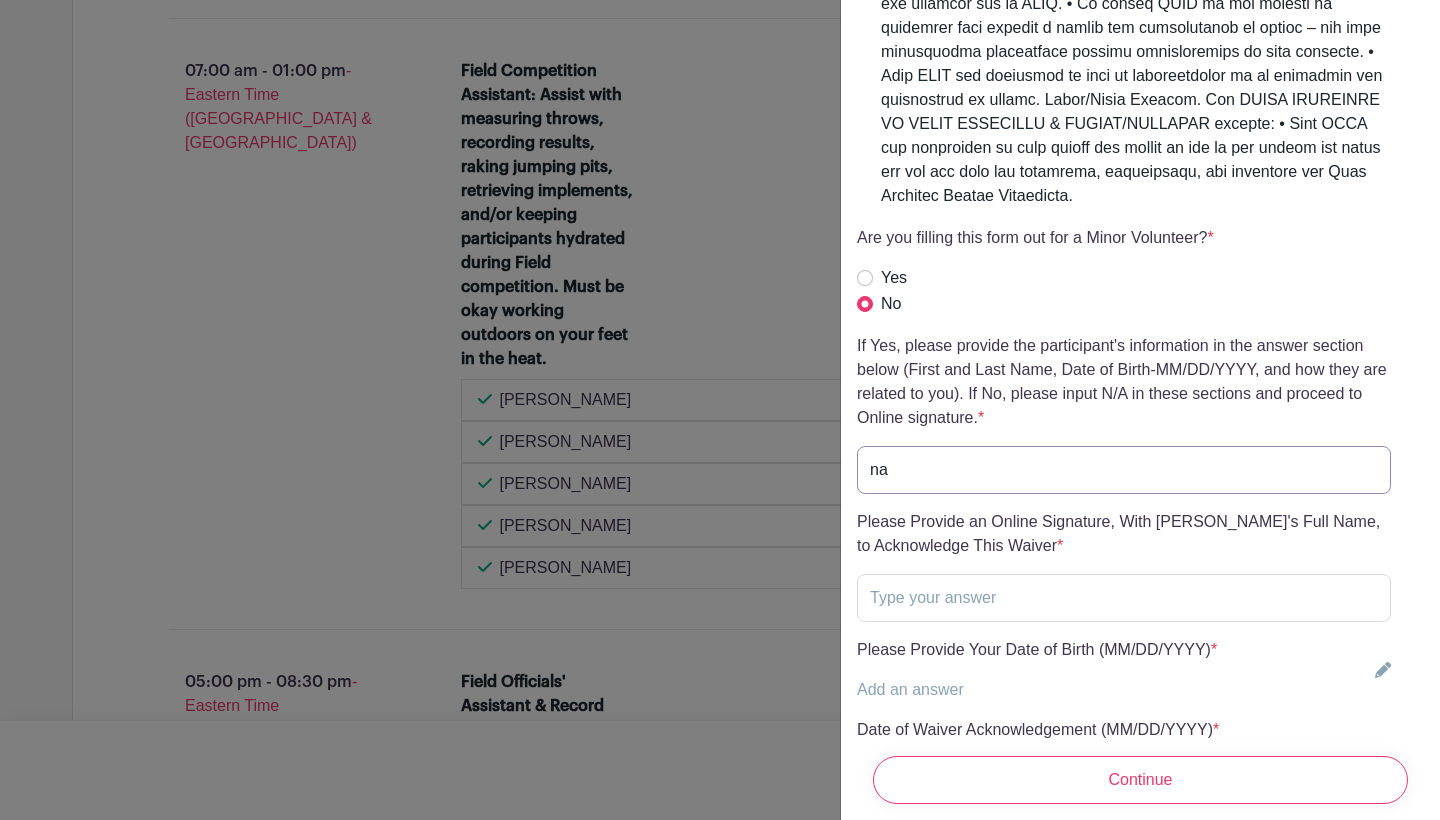 type on "na" 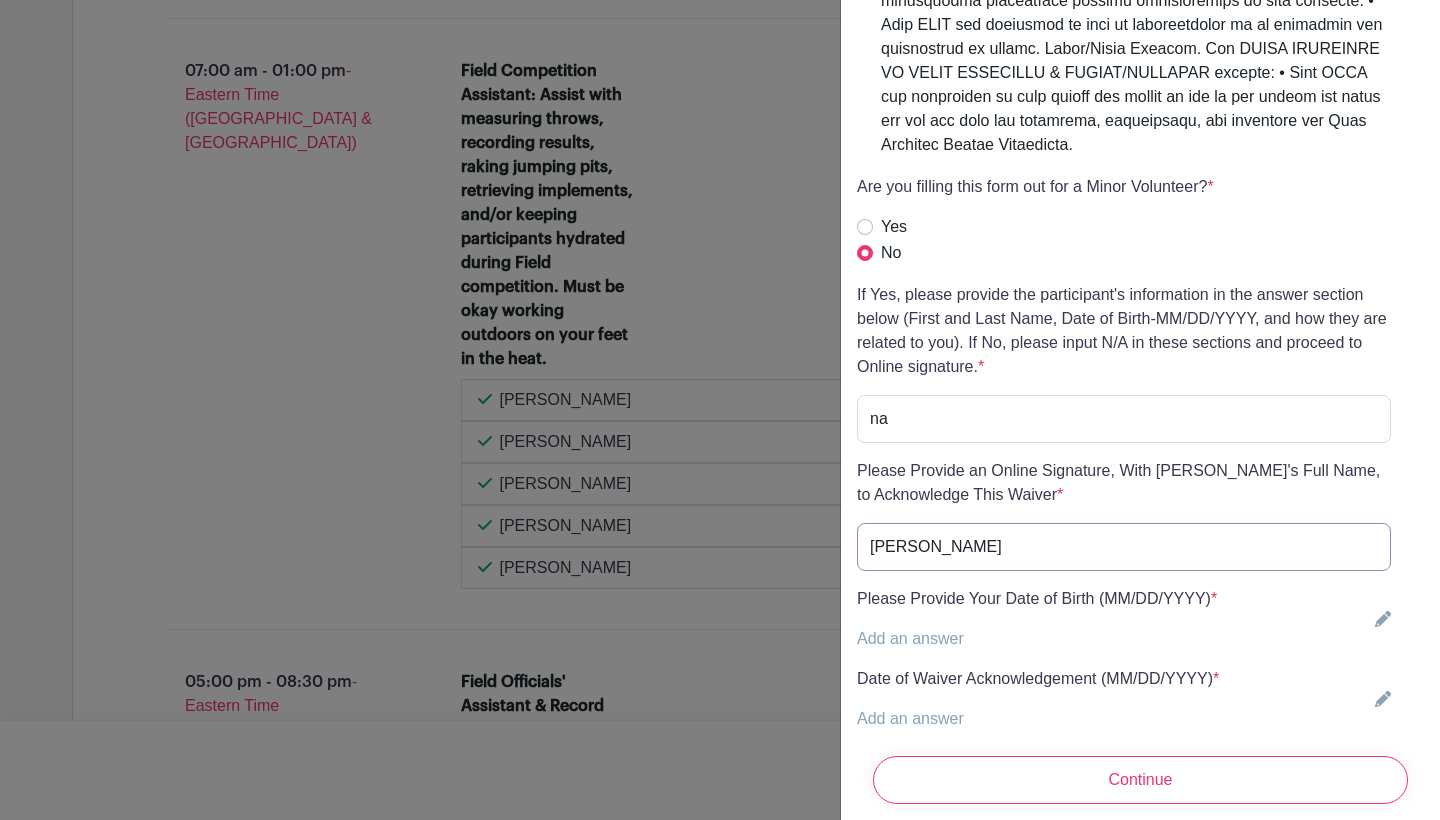 scroll, scrollTop: 4791, scrollLeft: 0, axis: vertical 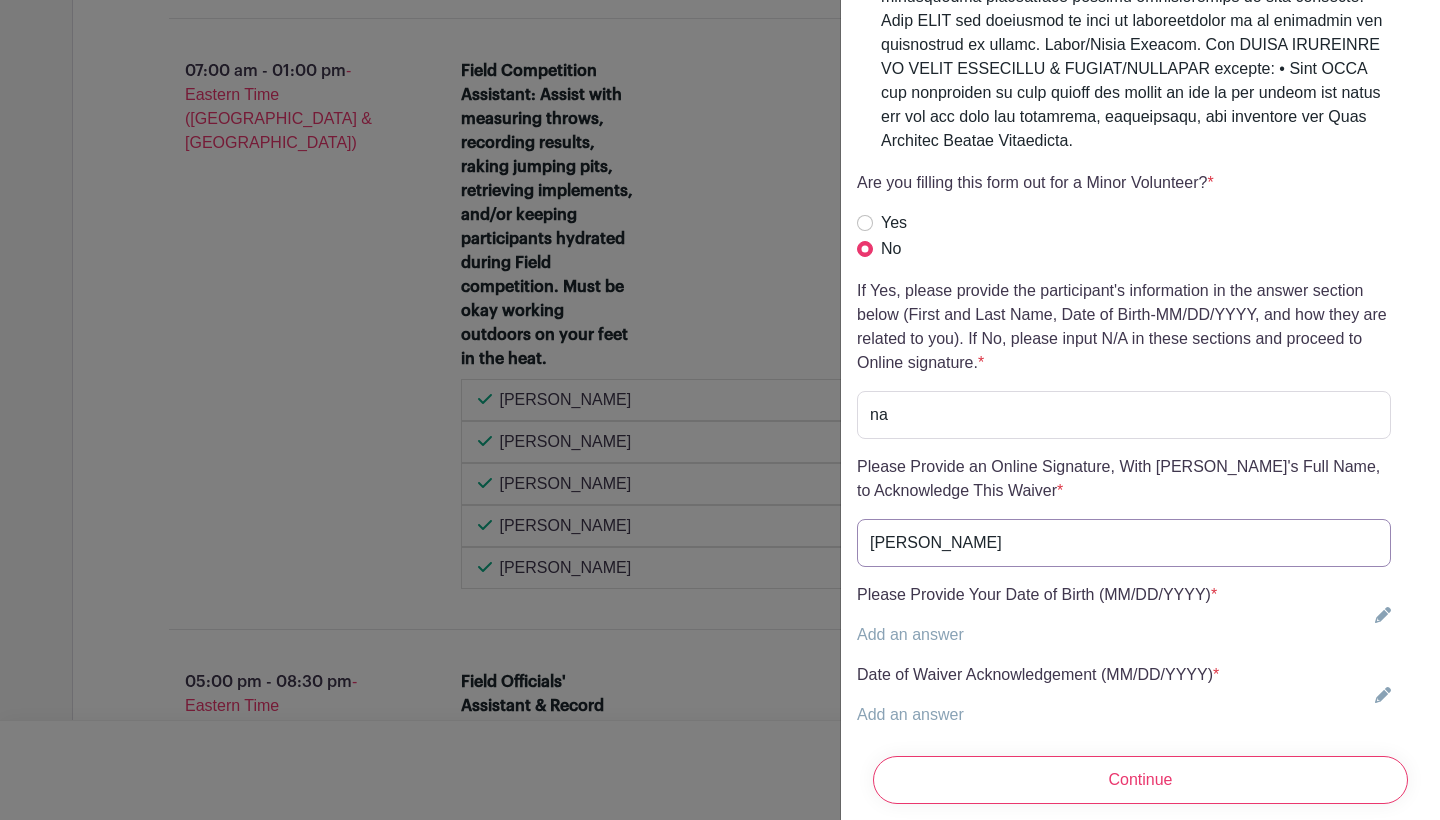 type on "[PERSON_NAME]" 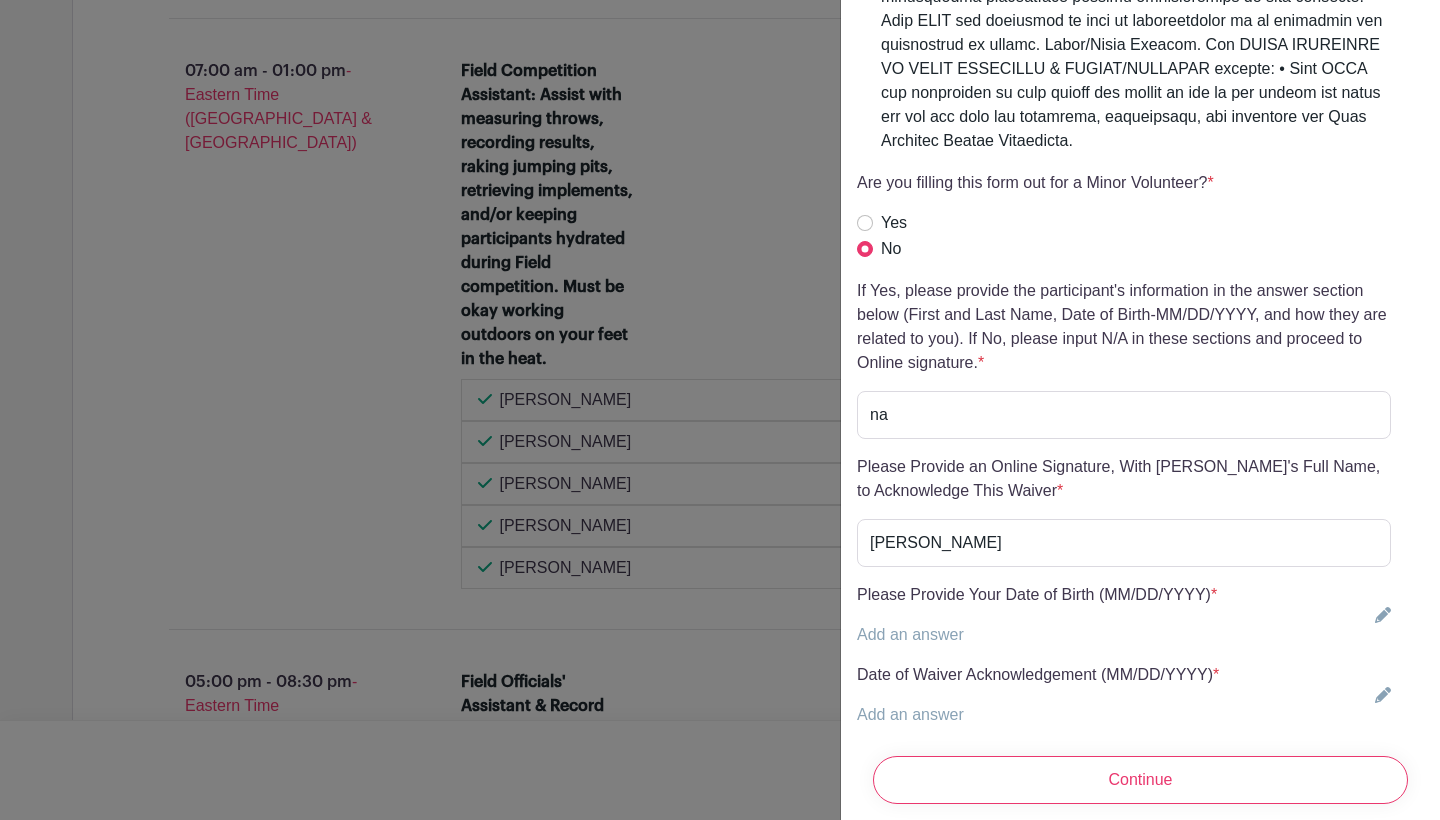 click 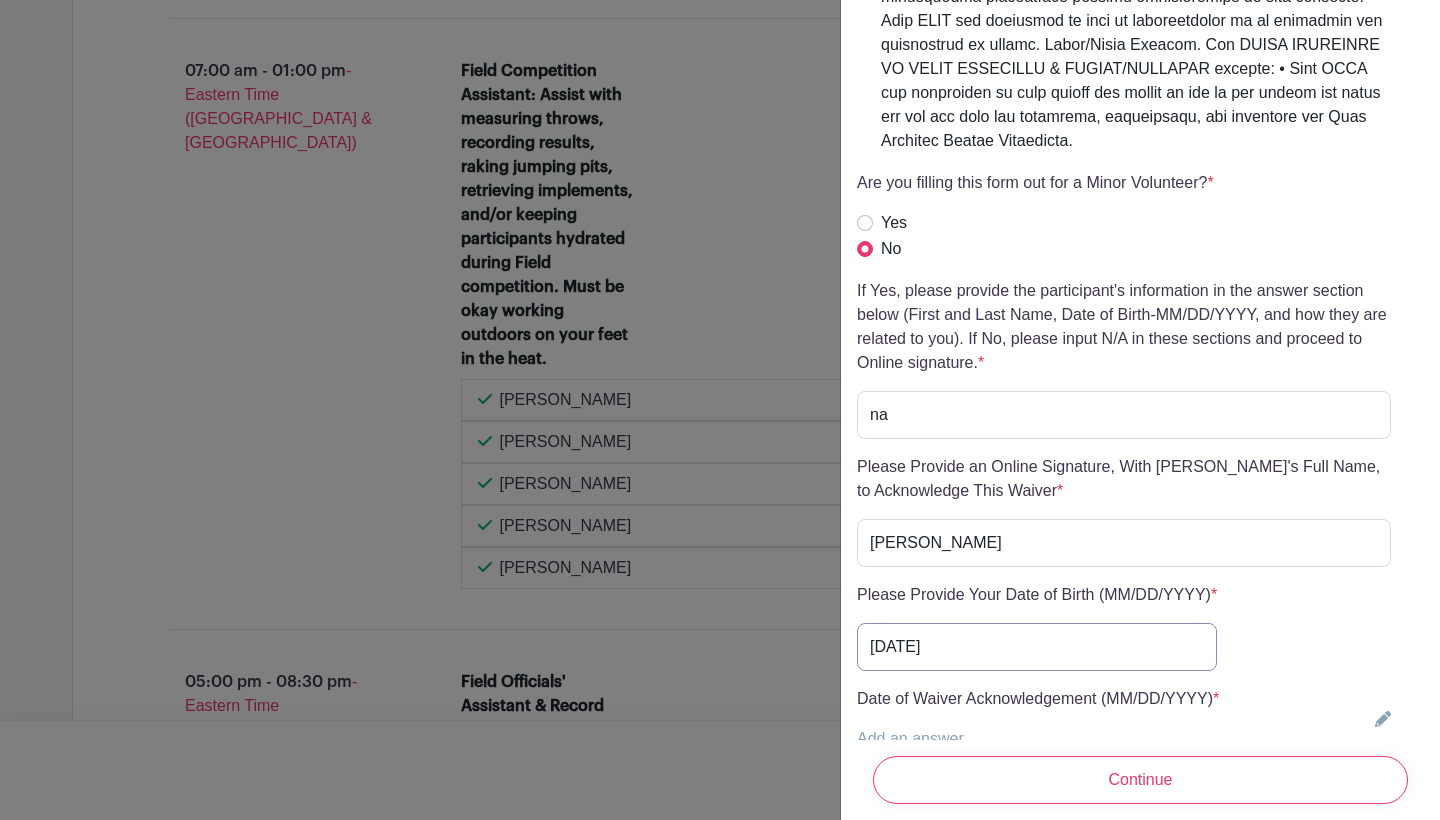 type on "[DATE]" 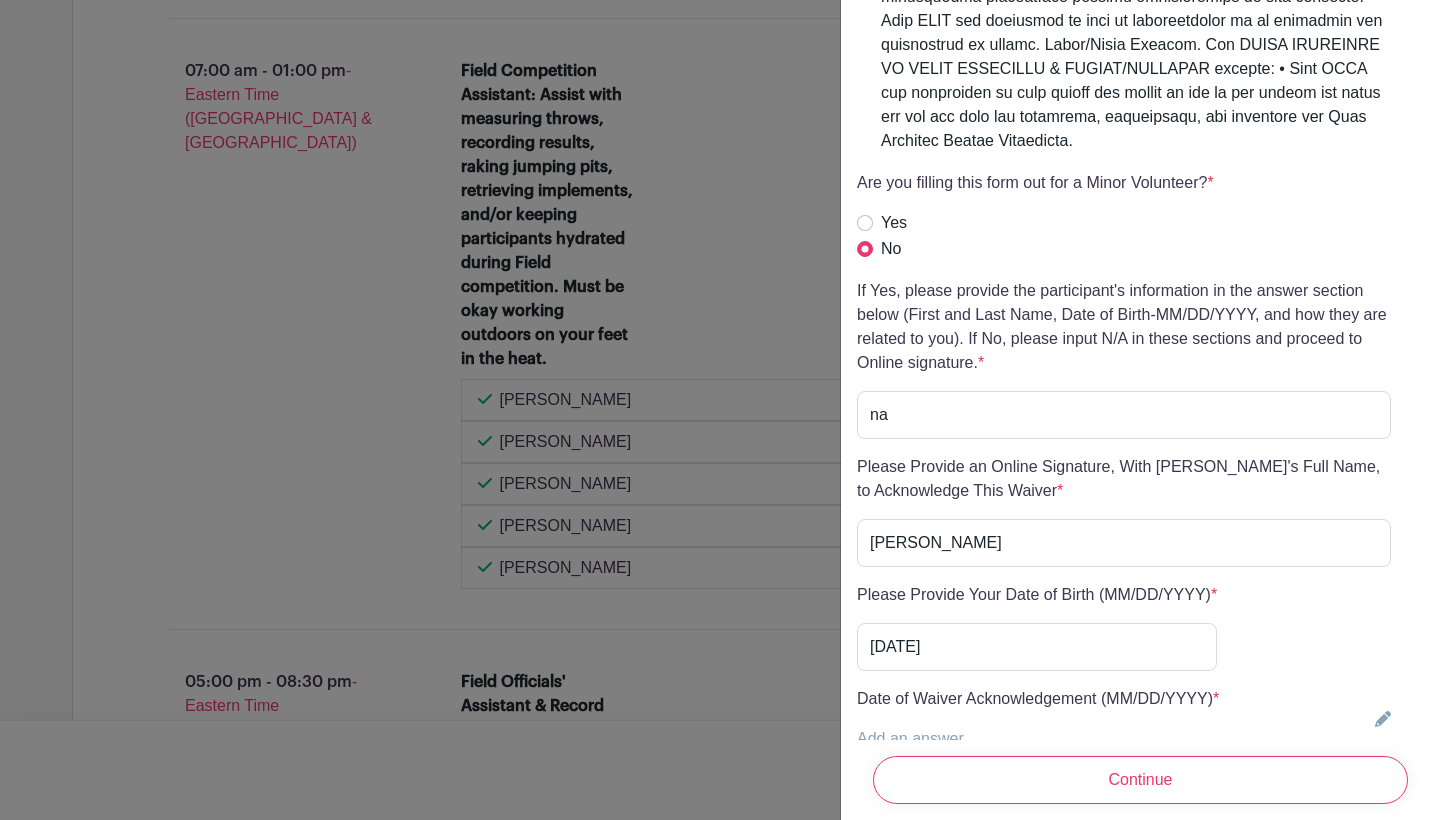 click on "Add an answer" at bounding box center [910, 738] 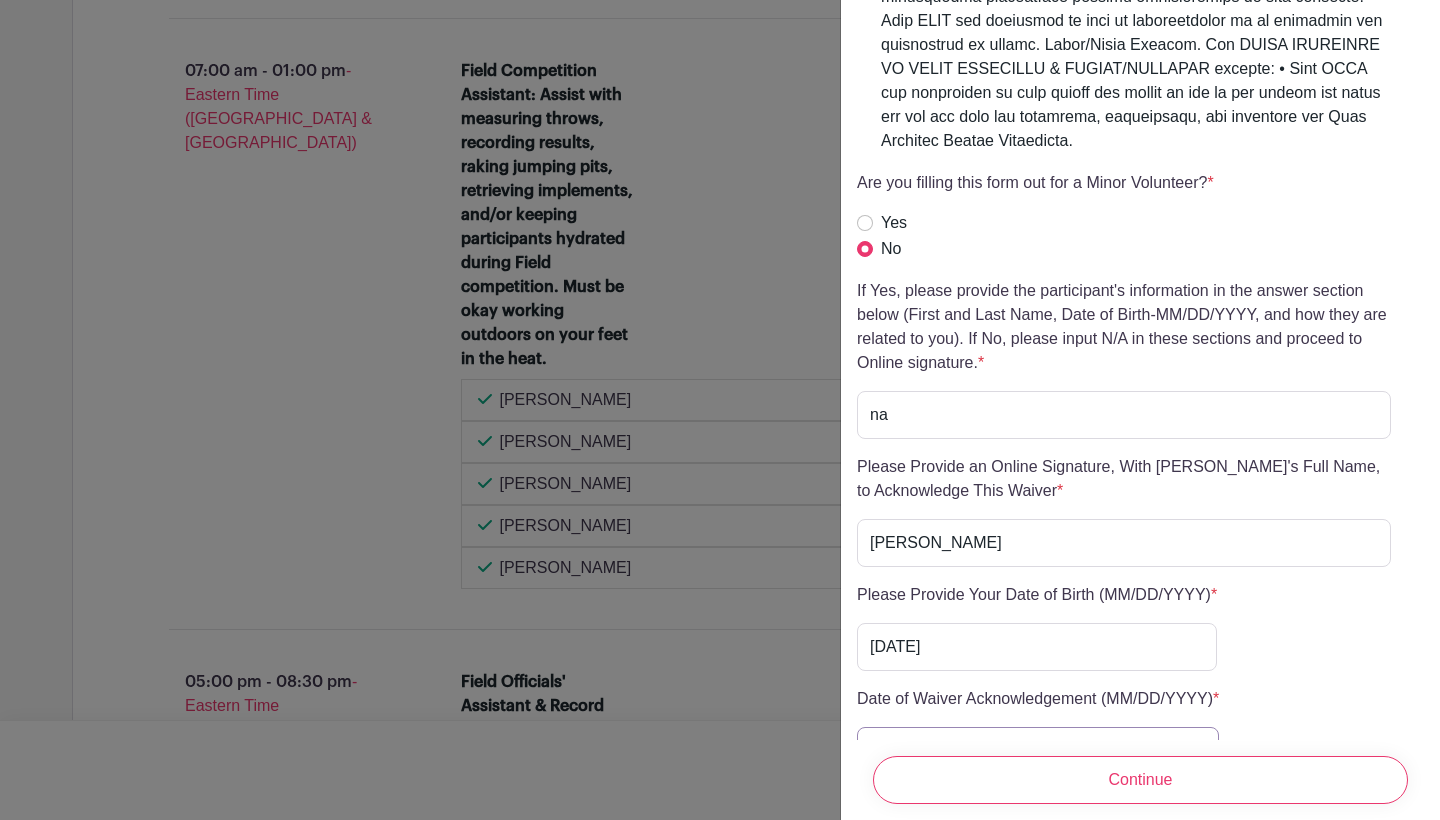 click at bounding box center (1038, 751) 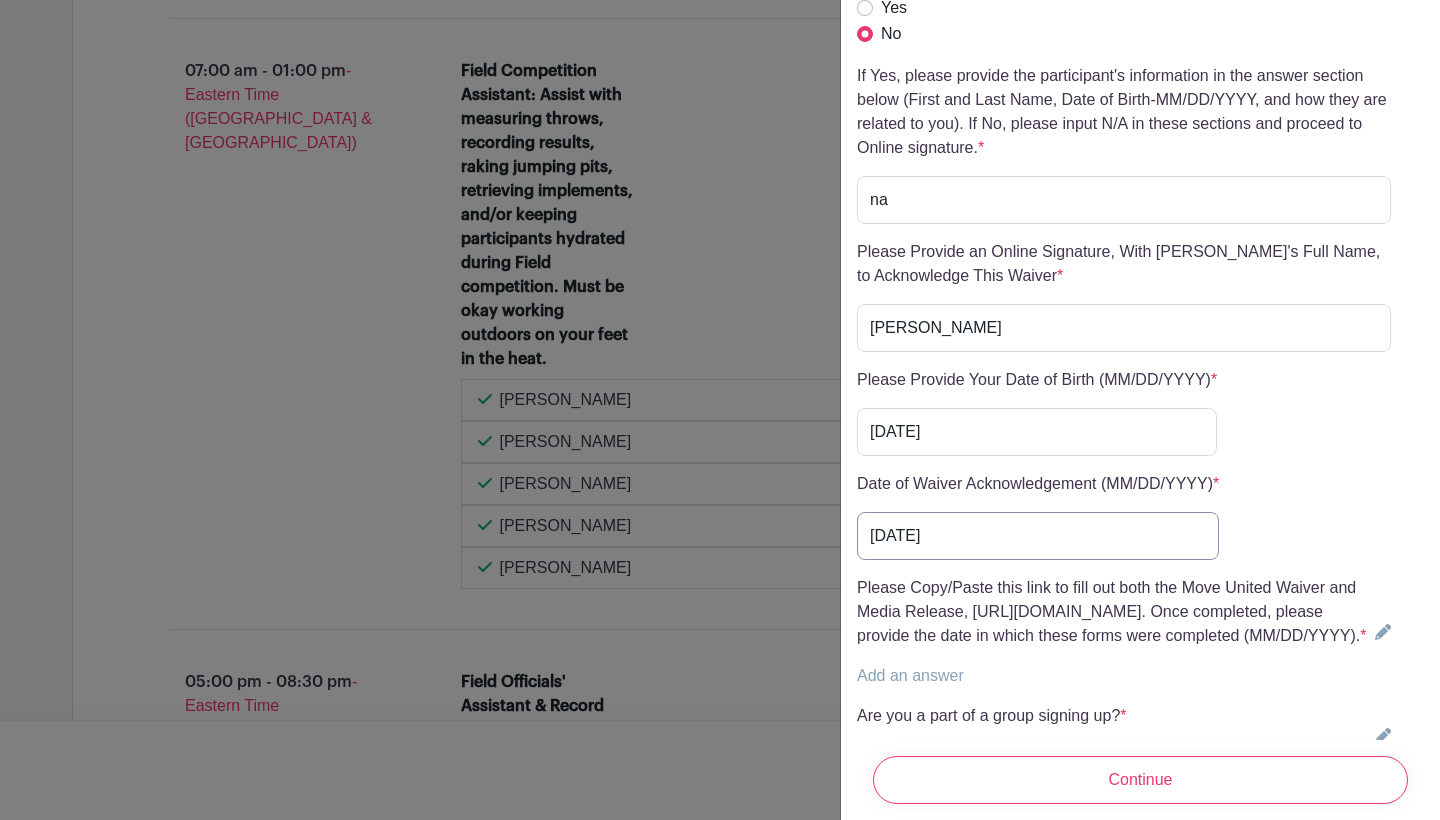 scroll, scrollTop: 5010, scrollLeft: 0, axis: vertical 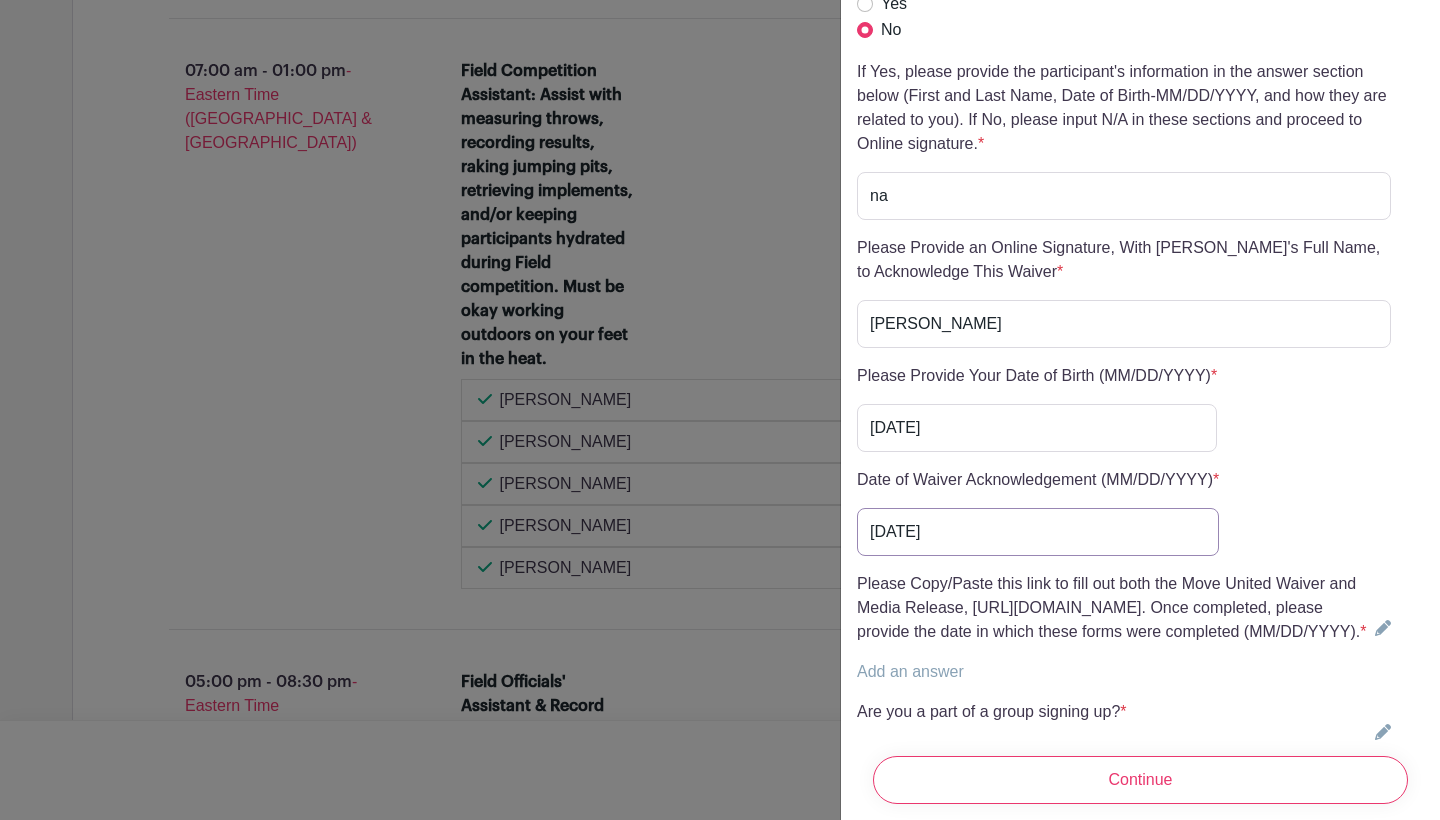 type on "[DATE]" 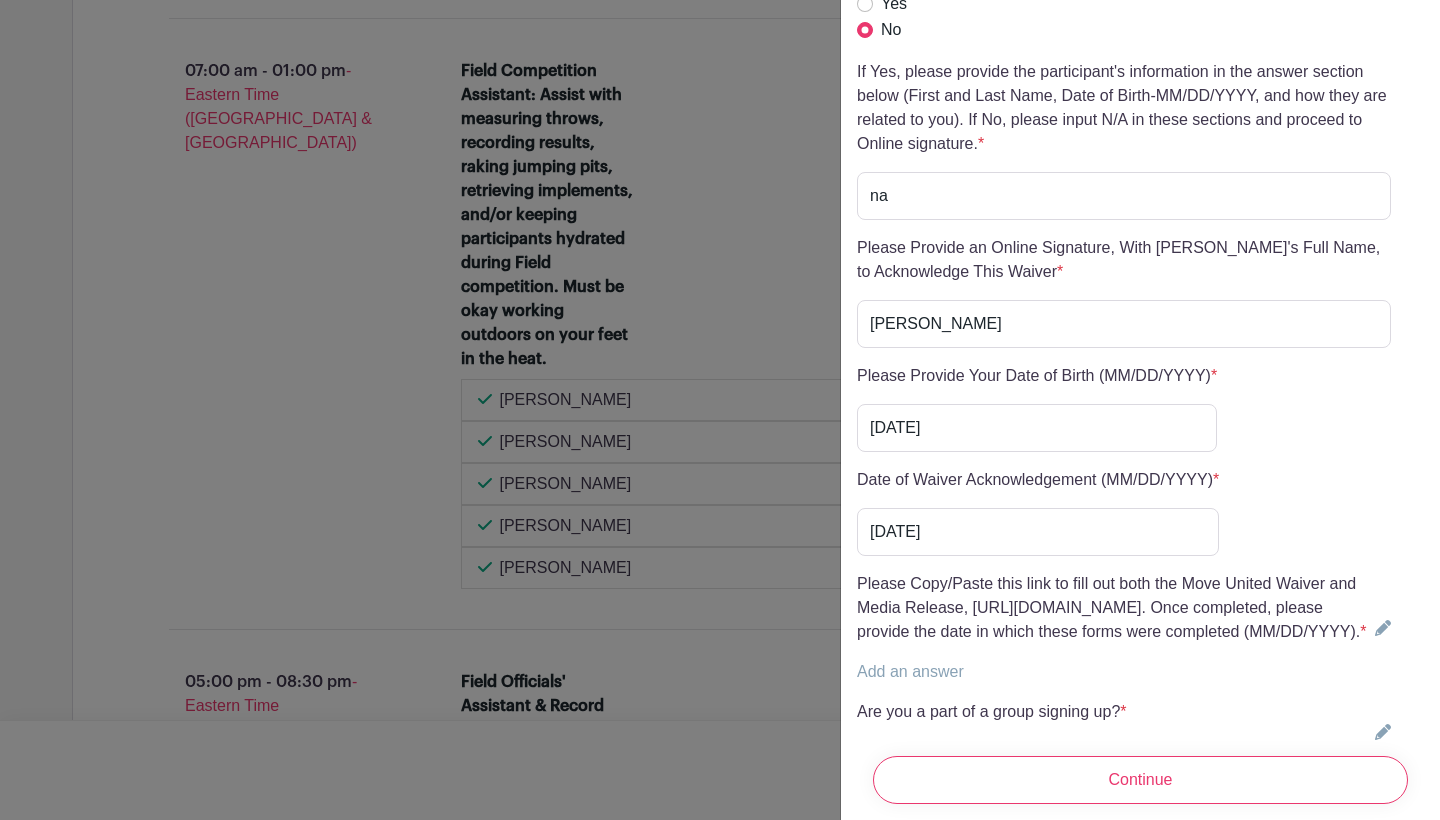 click on "Add an answer" at bounding box center (910, 671) 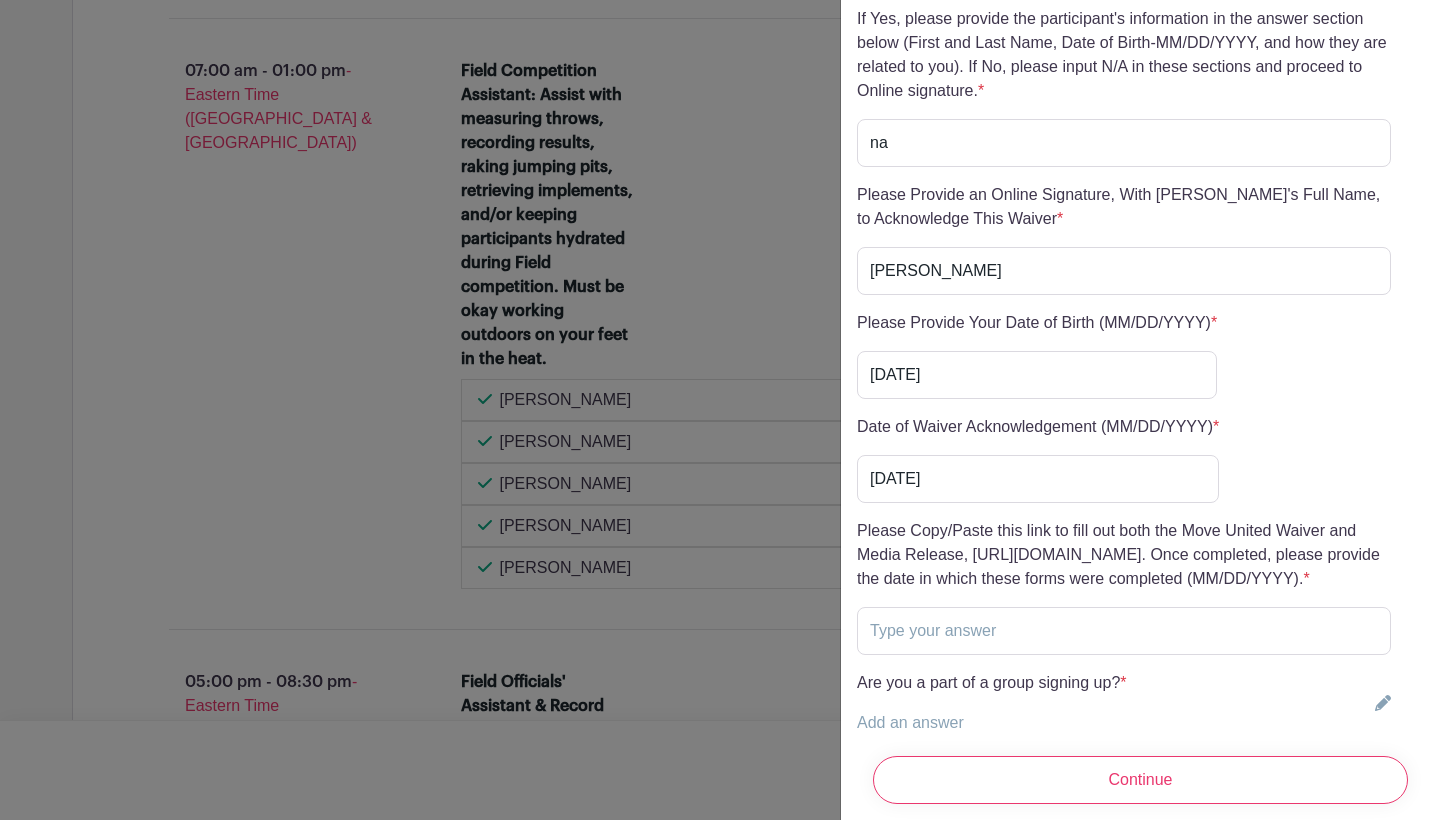 scroll, scrollTop: 5065, scrollLeft: 0, axis: vertical 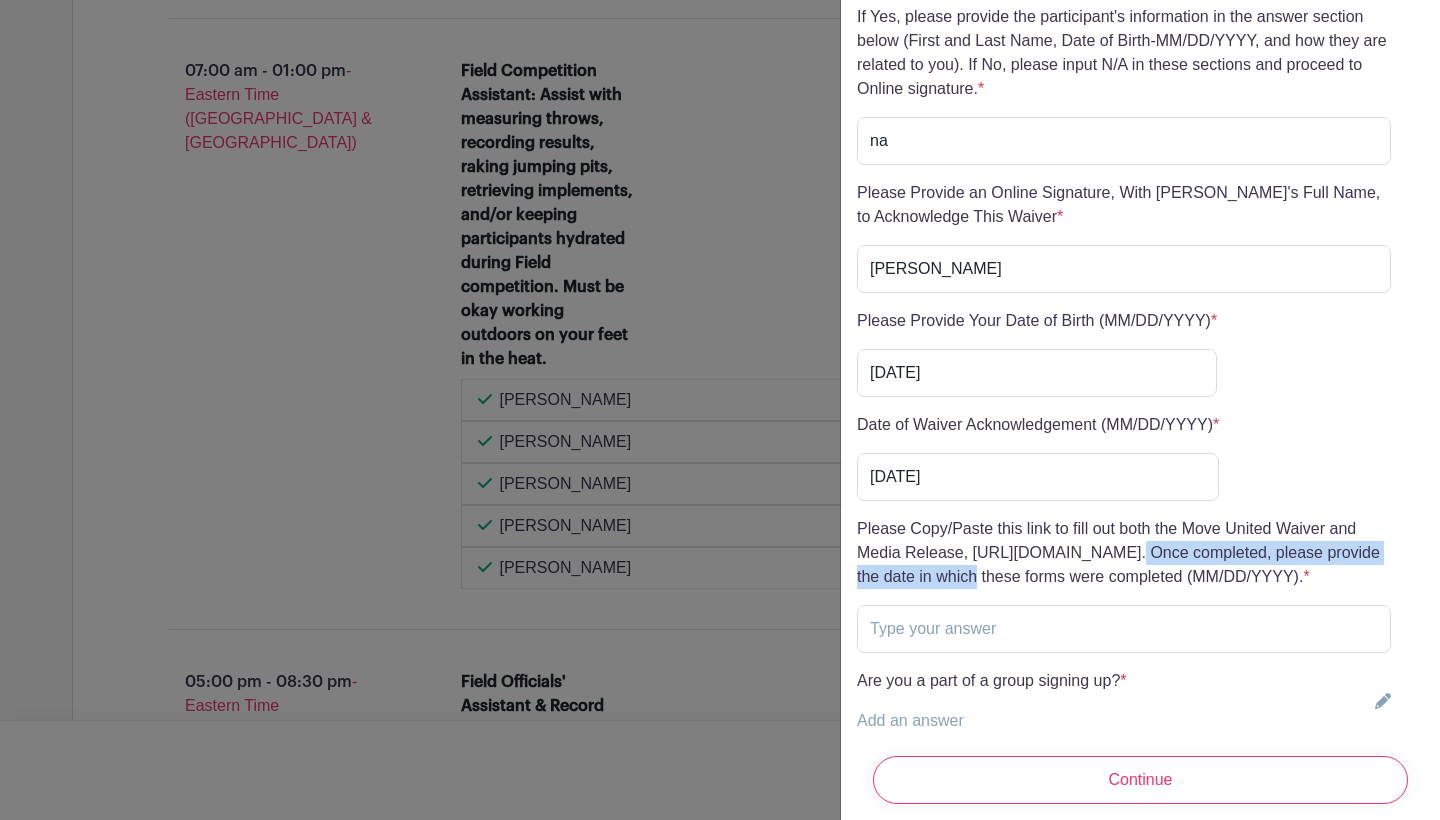 drag, startPoint x: 974, startPoint y: 480, endPoint x: 1349, endPoint y: 481, distance: 375.00134 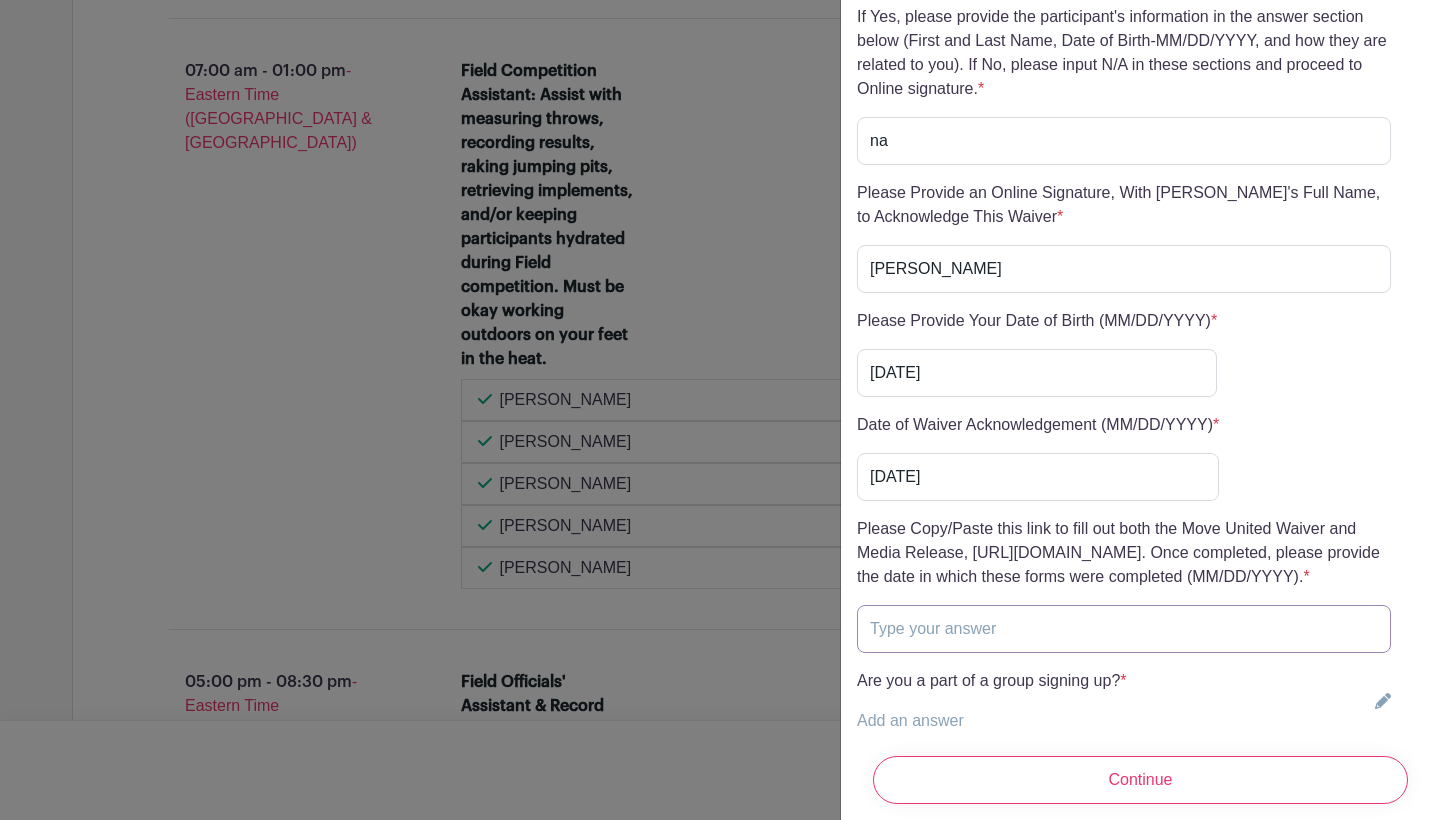 click at bounding box center [1124, 629] 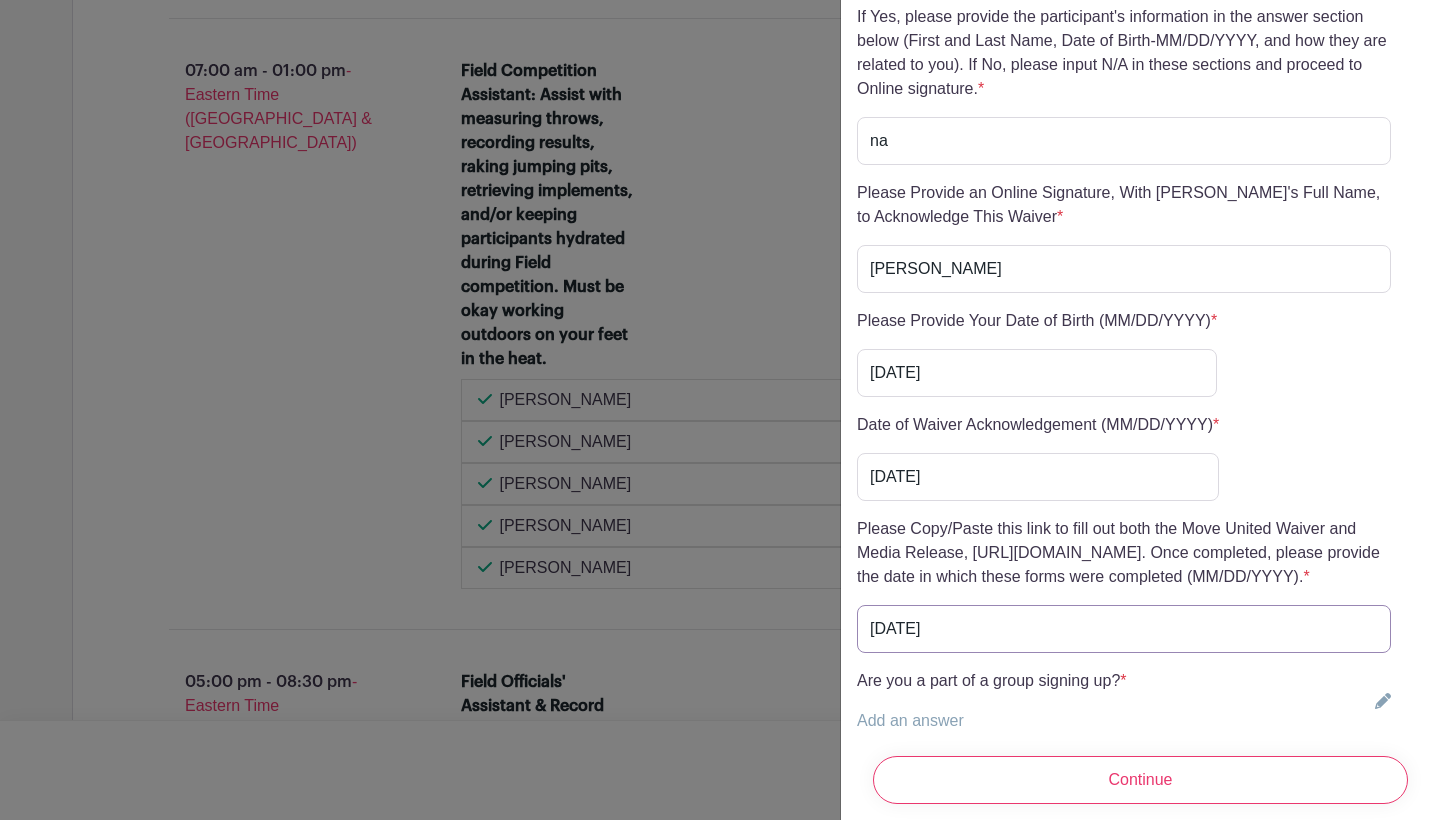 scroll, scrollTop: 5168, scrollLeft: 0, axis: vertical 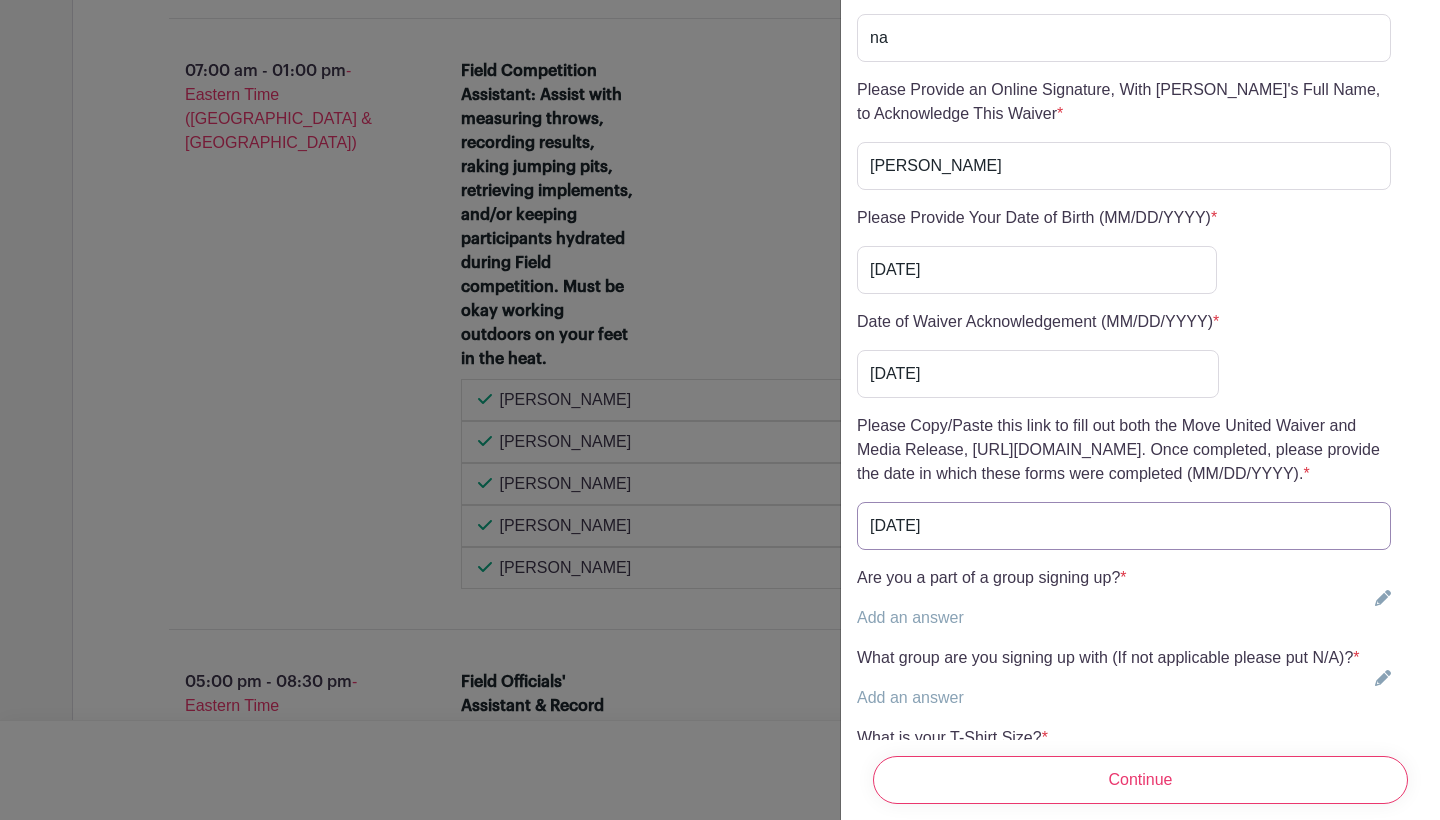 type on "[DATE]" 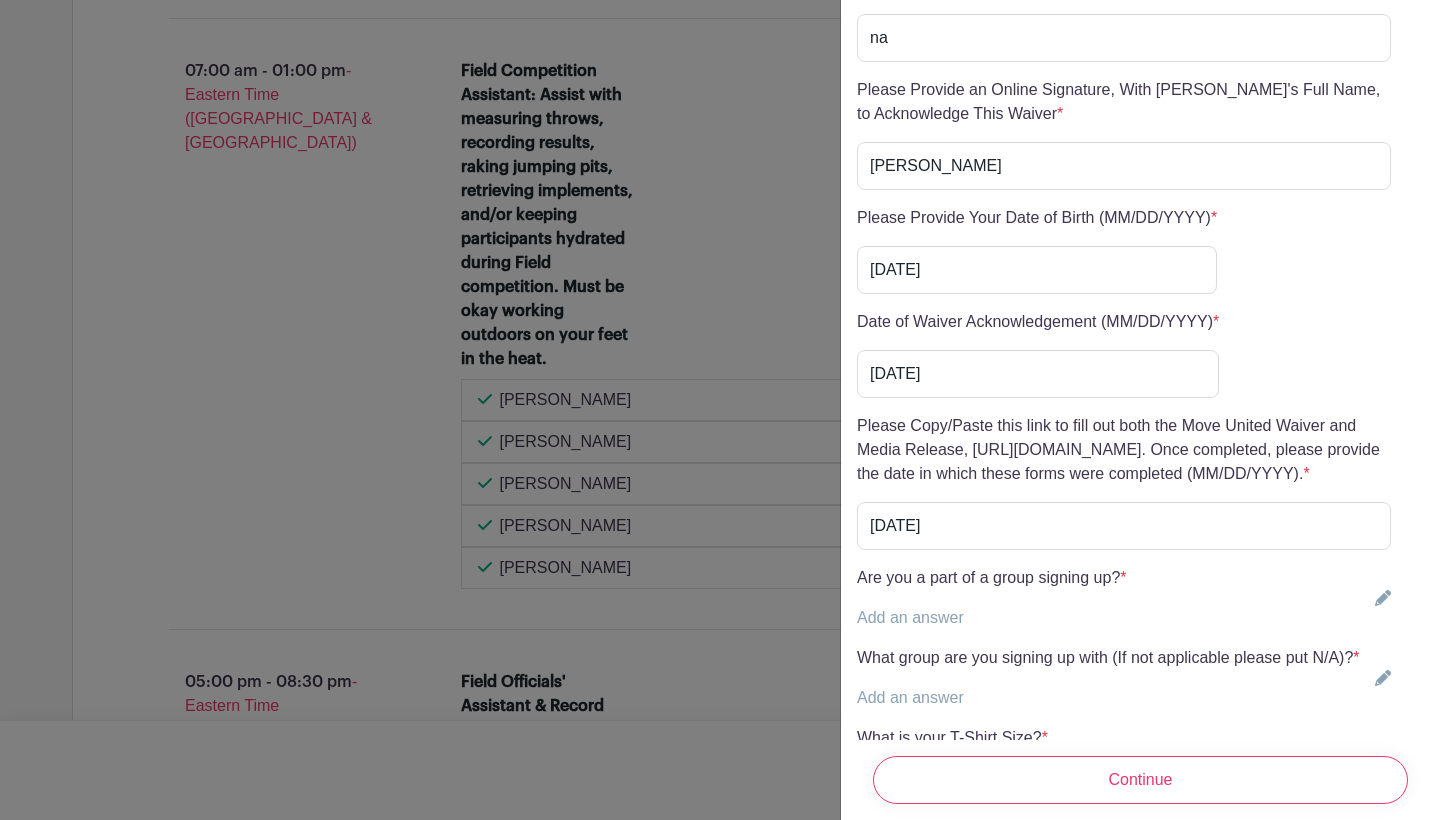 click on "Add an answer" at bounding box center (910, 617) 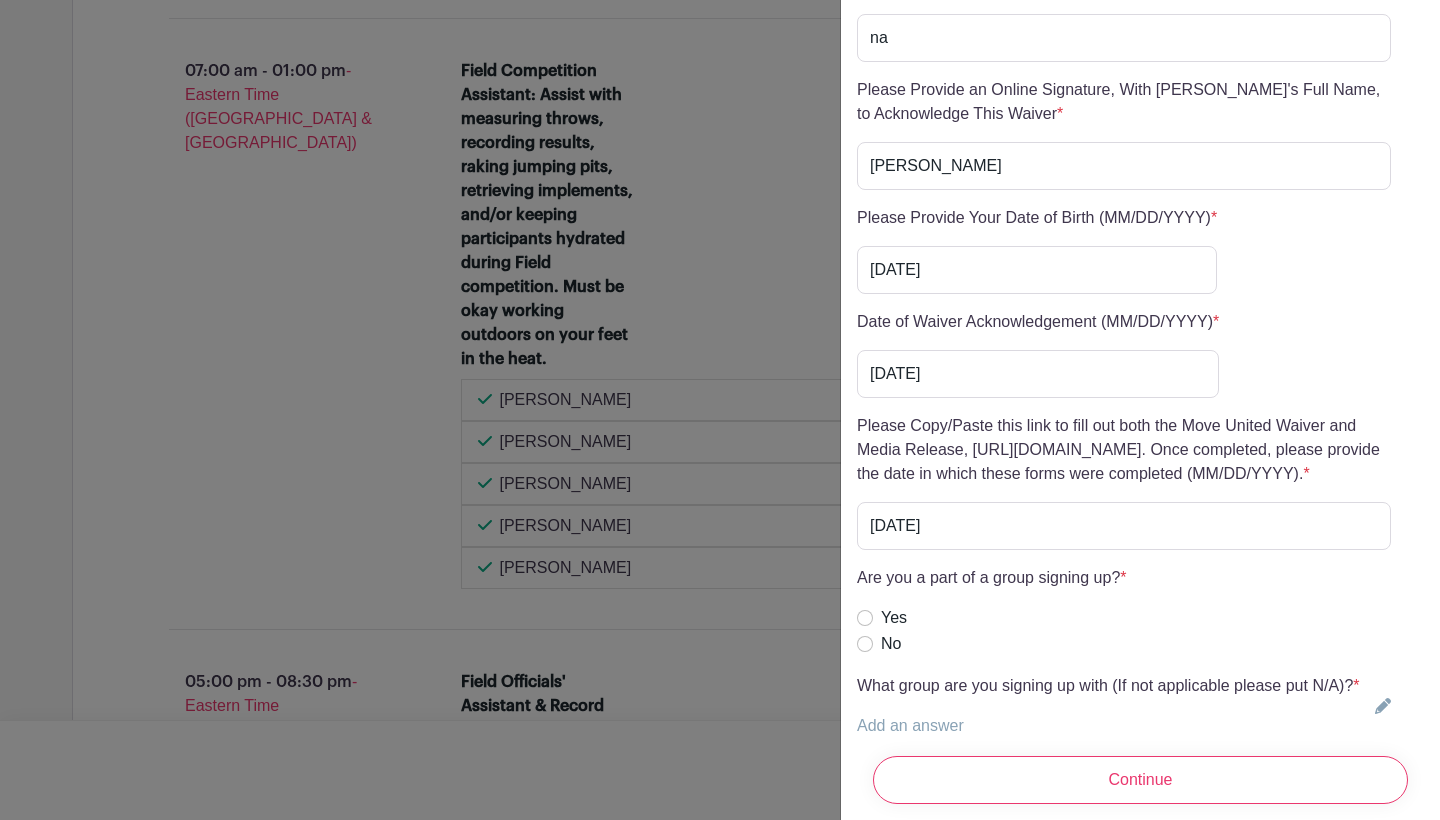 click on "Yes" at bounding box center [865, 618] 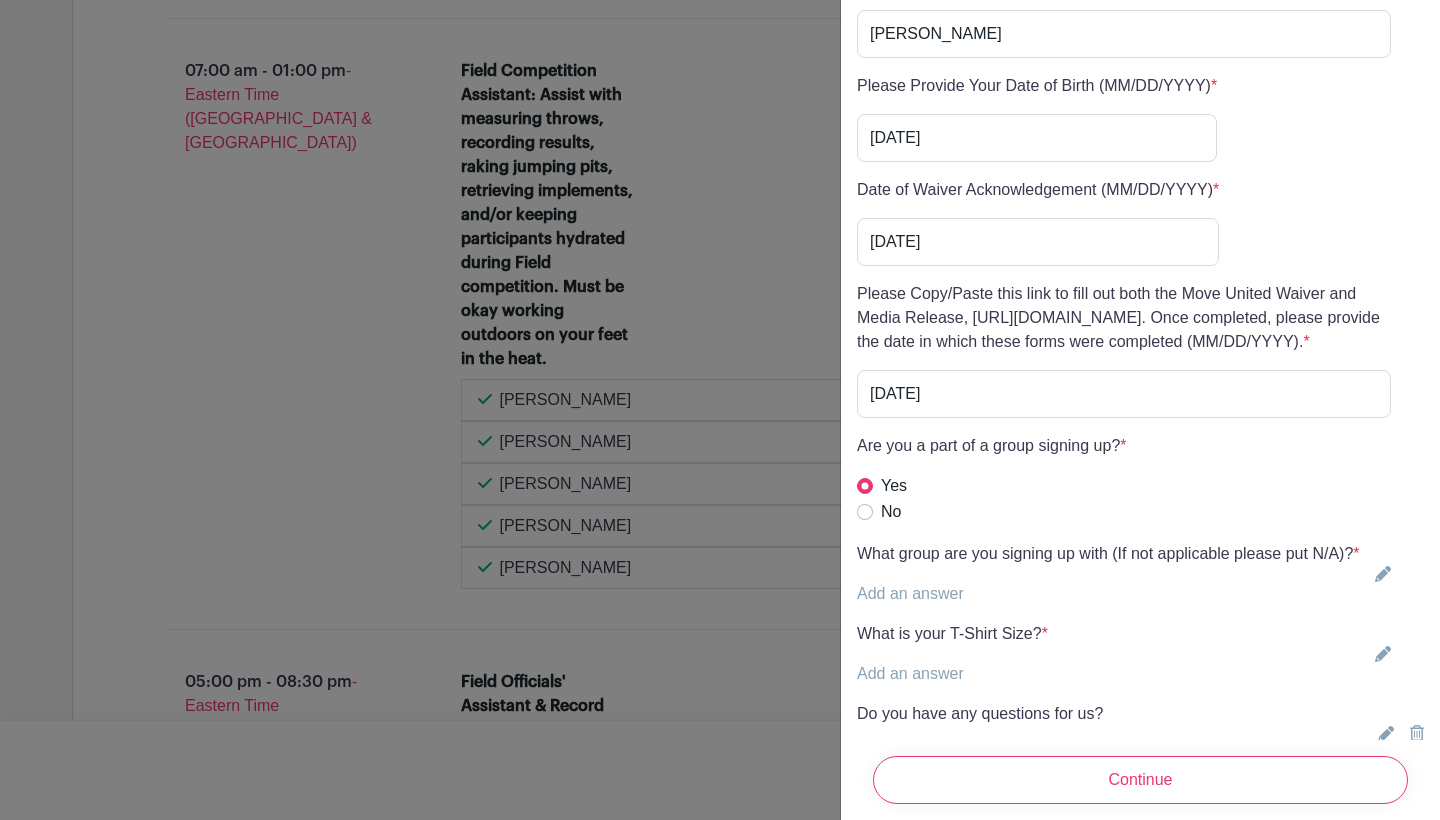 scroll, scrollTop: 5306, scrollLeft: 0, axis: vertical 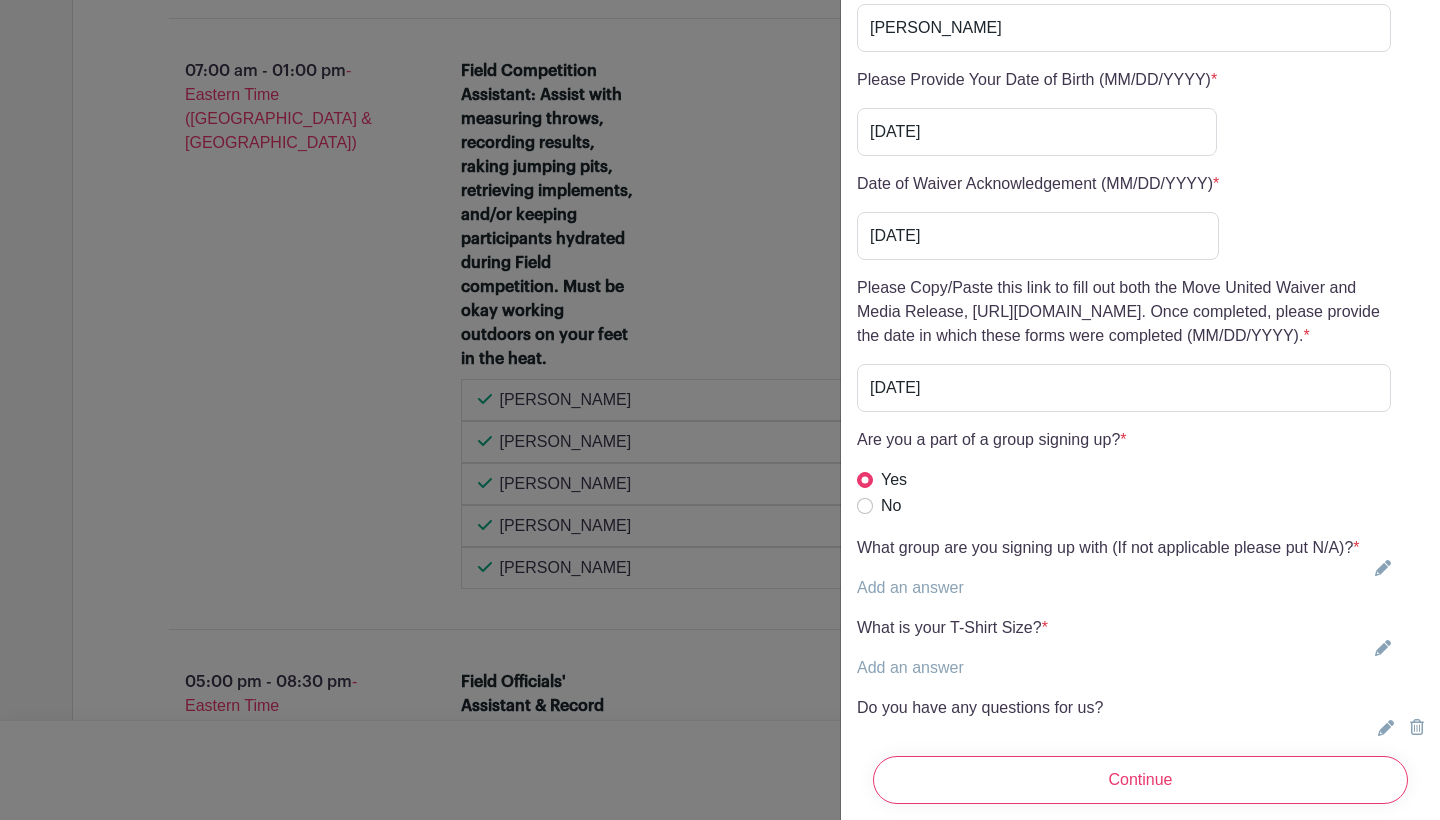 click on "Add an answer" at bounding box center (910, 587) 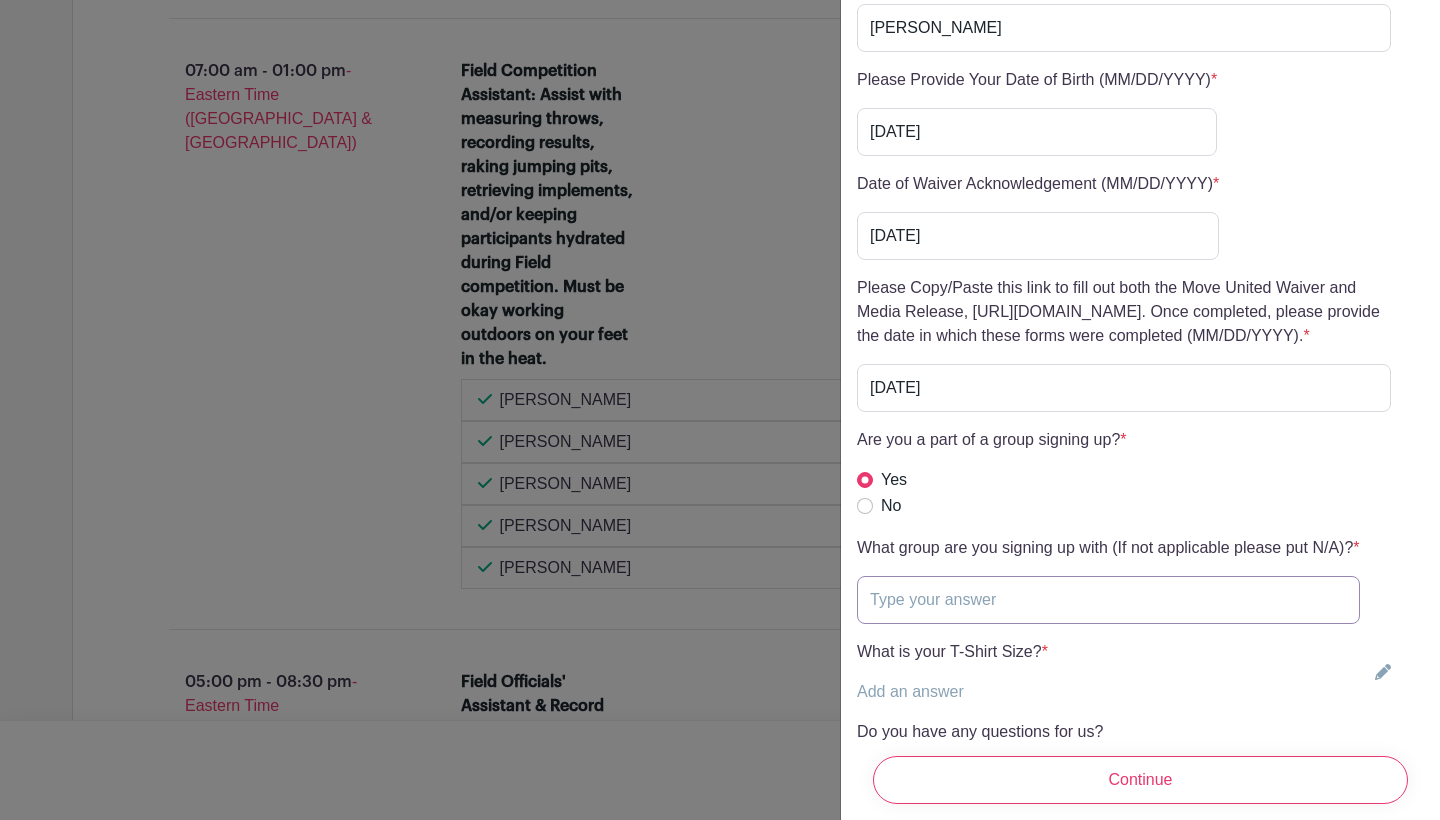click at bounding box center (1108, 600) 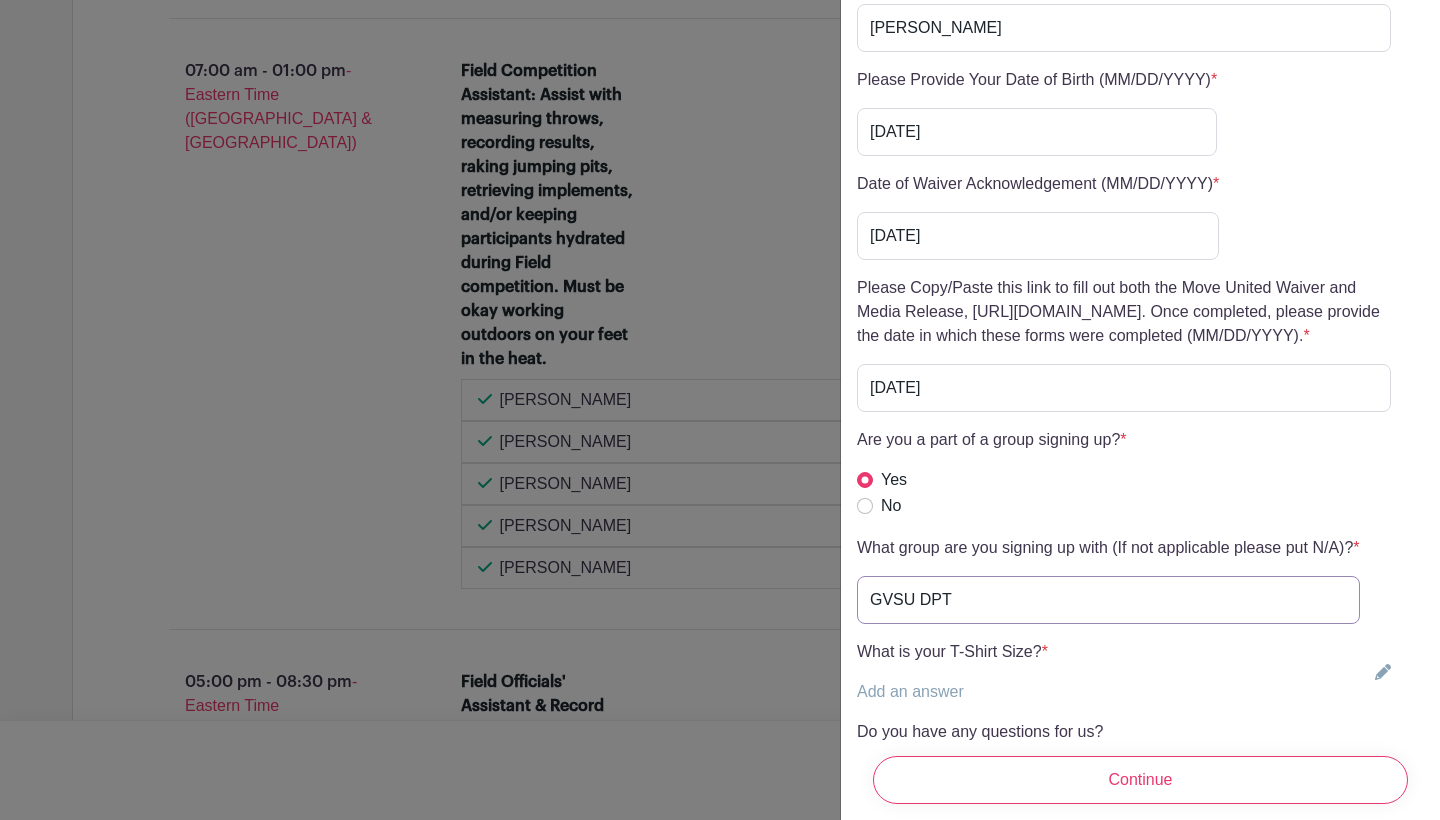 type on "GVSU DPT" 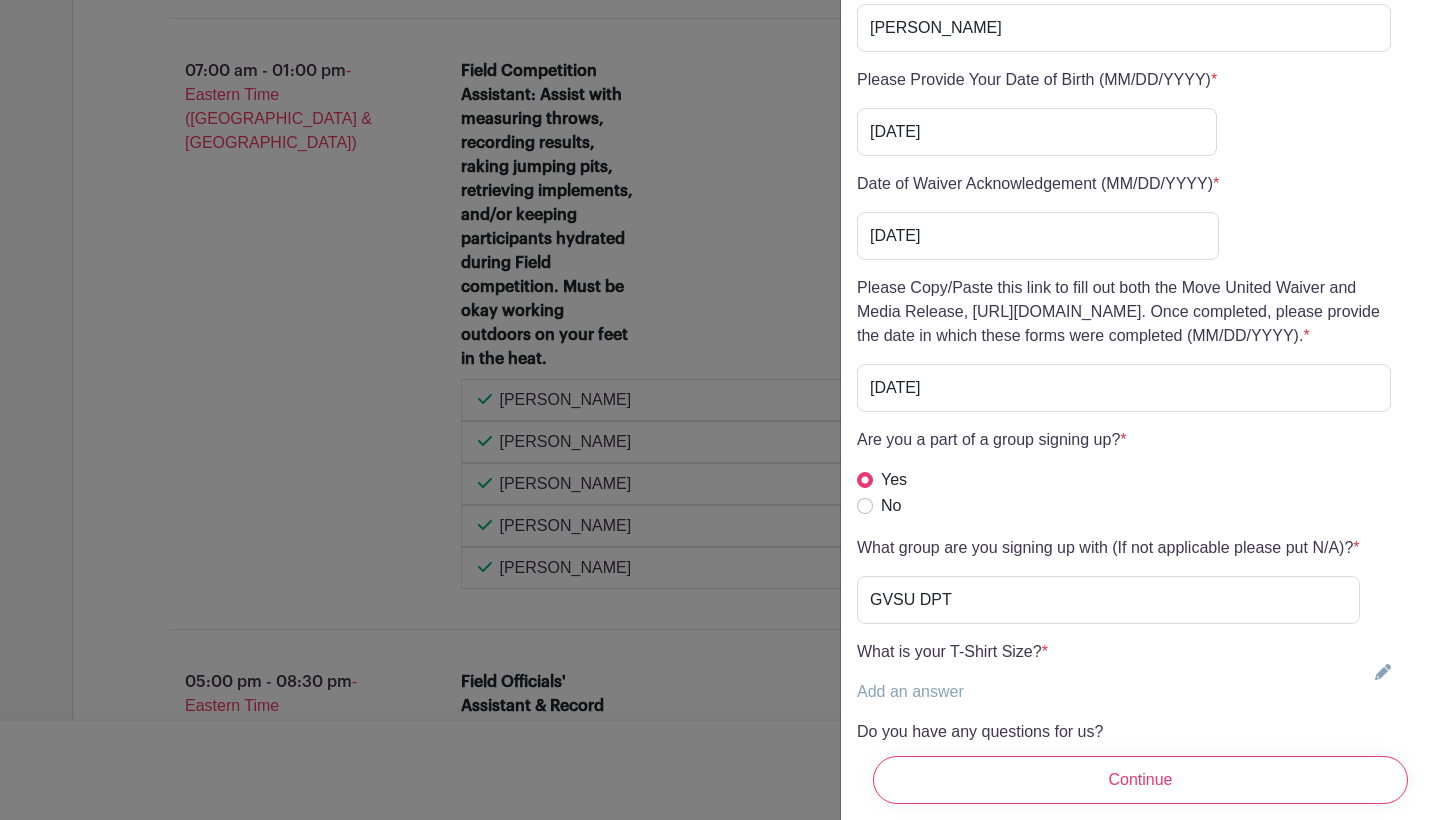 click on "Add an answer" at bounding box center [910, 691] 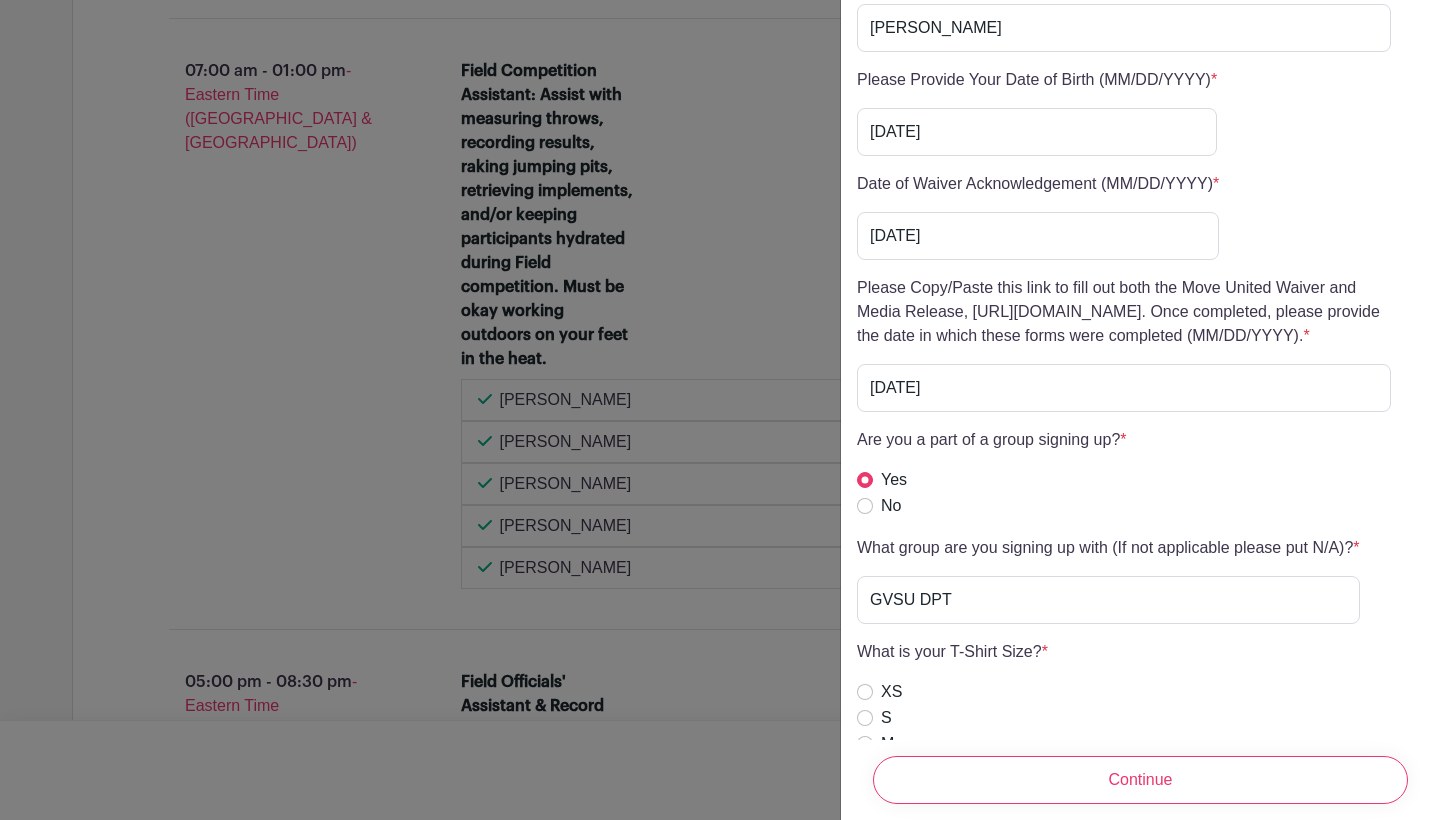 click on "M" at bounding box center (865, 744) 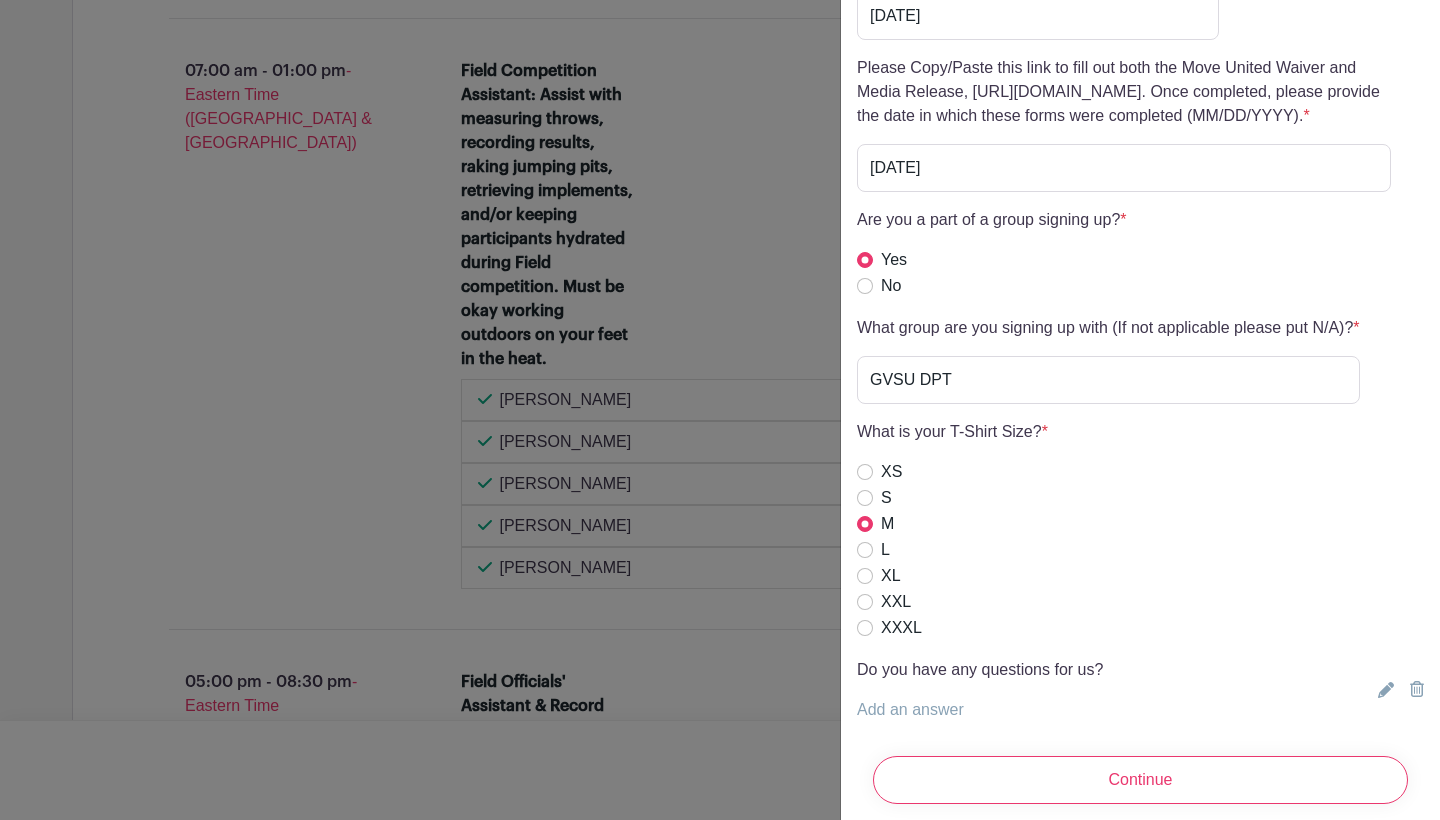 scroll, scrollTop: 5525, scrollLeft: 0, axis: vertical 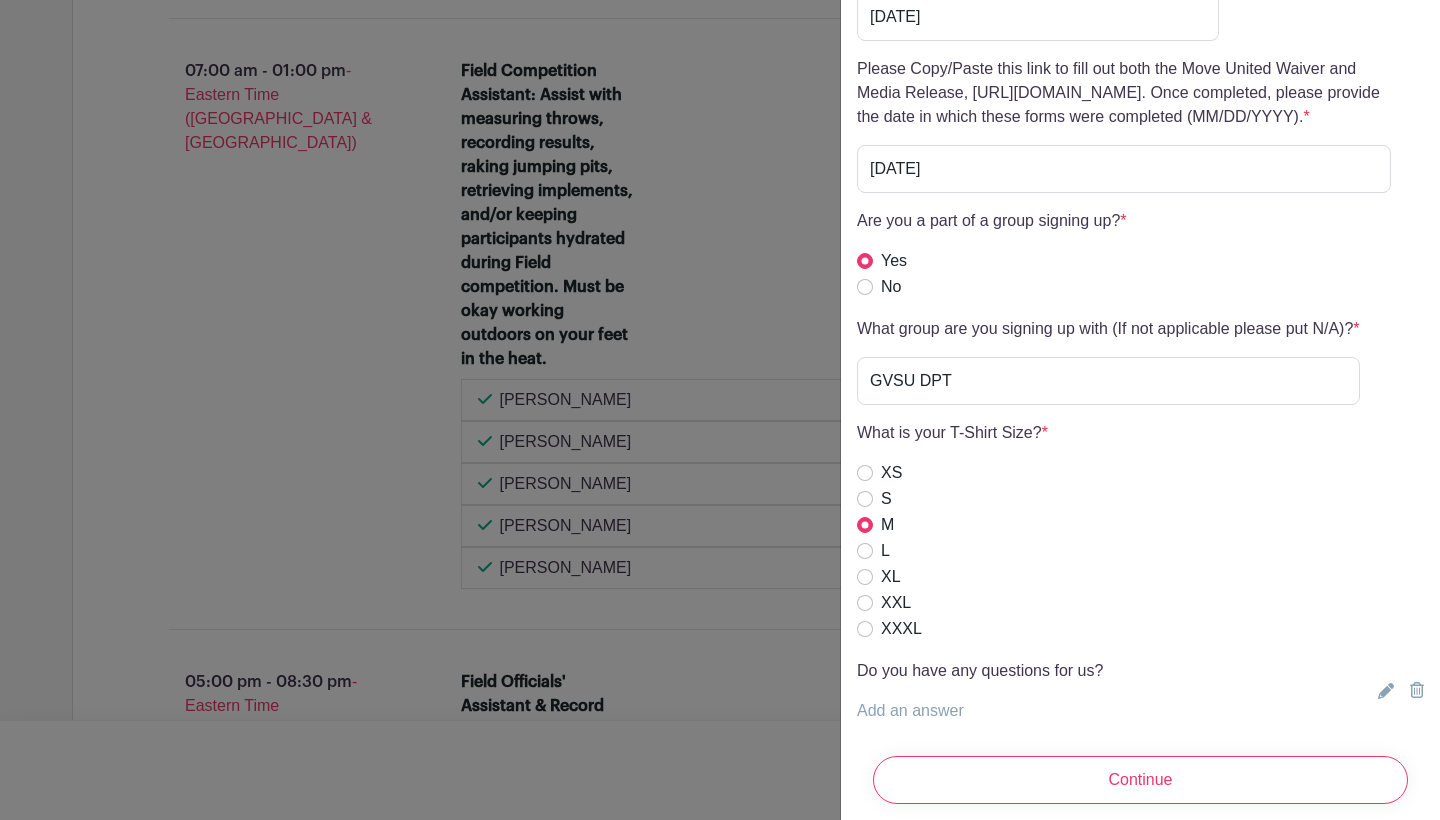 click on "Add an answer" at bounding box center (910, 710) 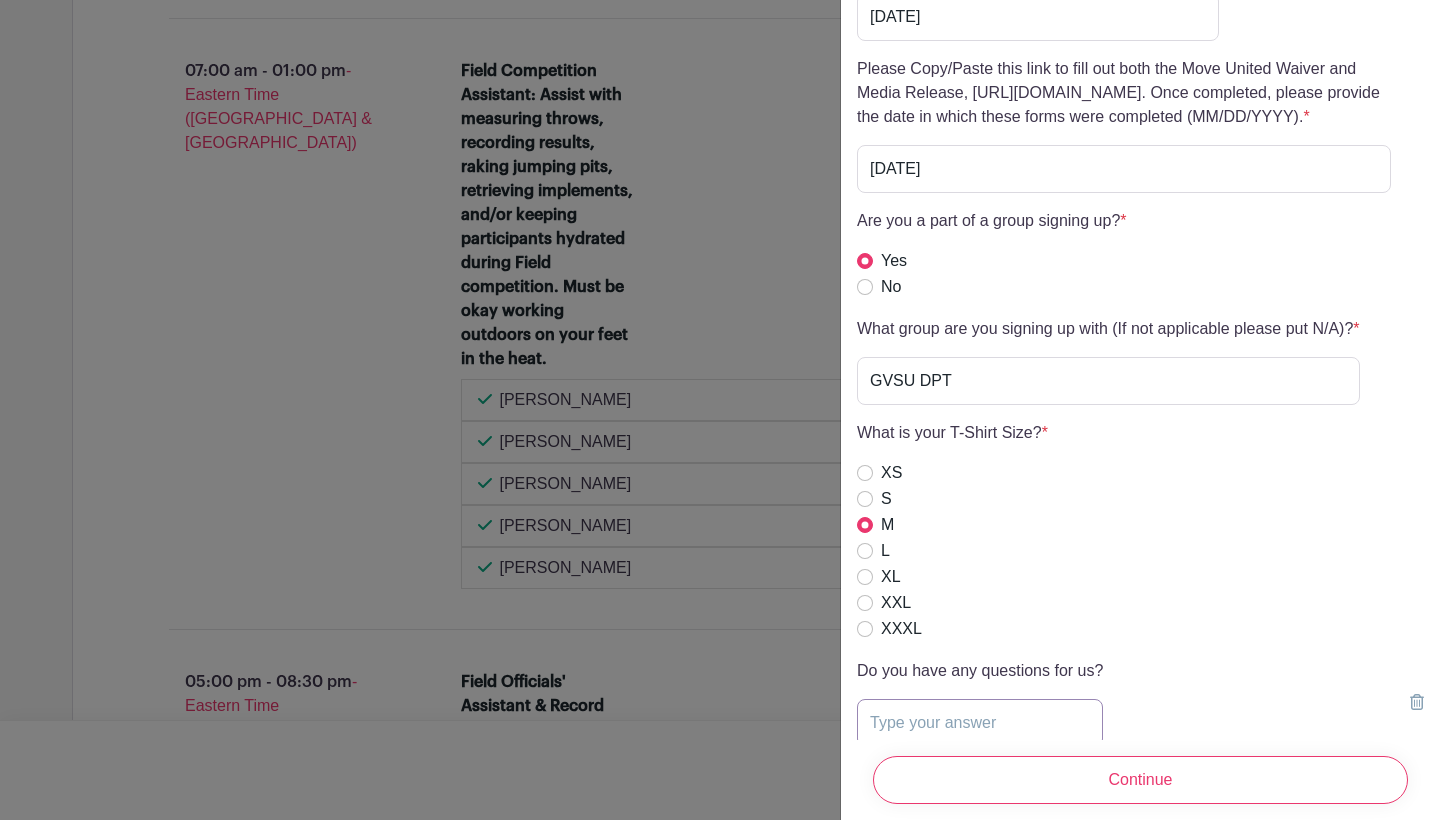click at bounding box center (980, 723) 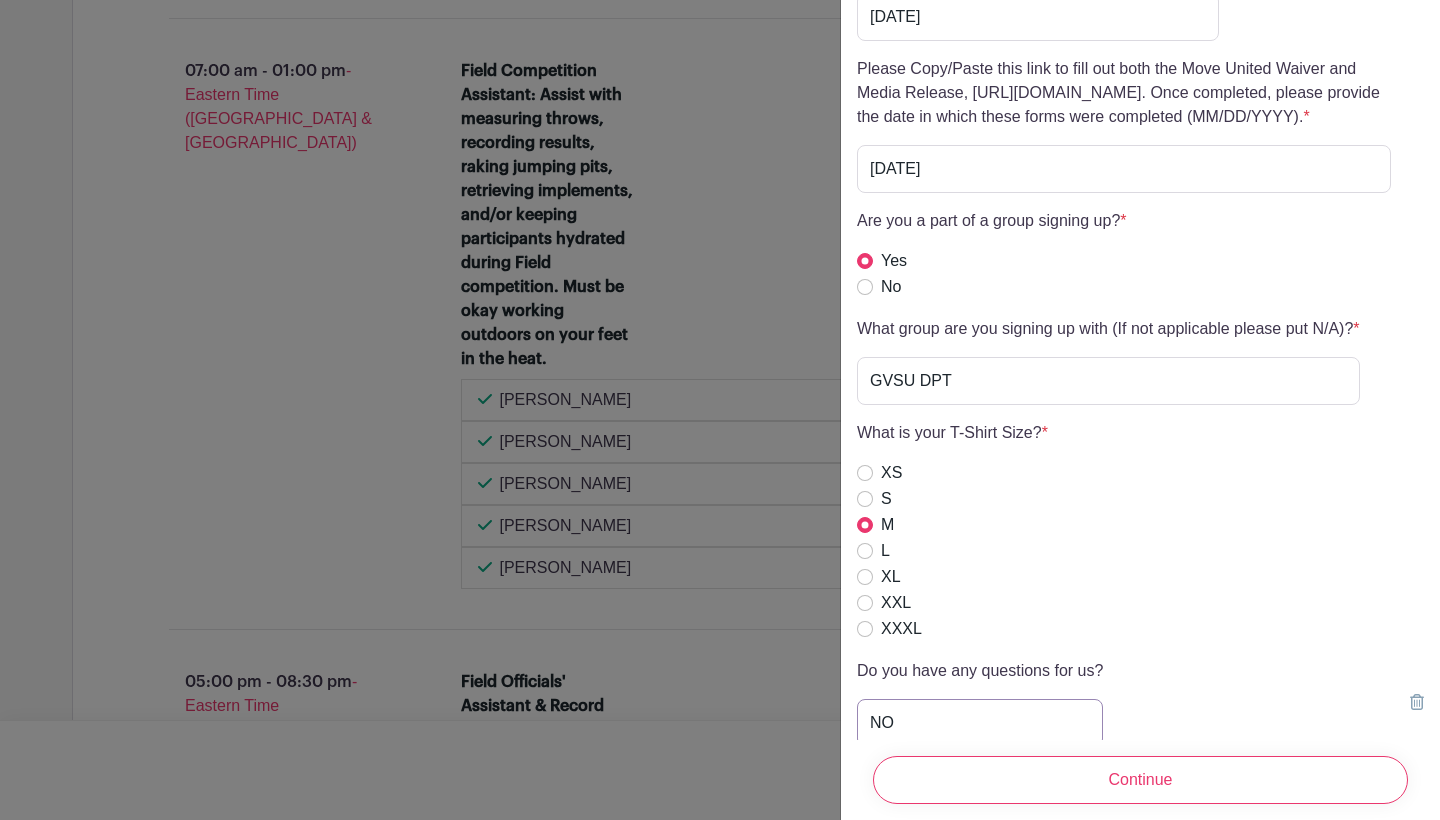 type on "N" 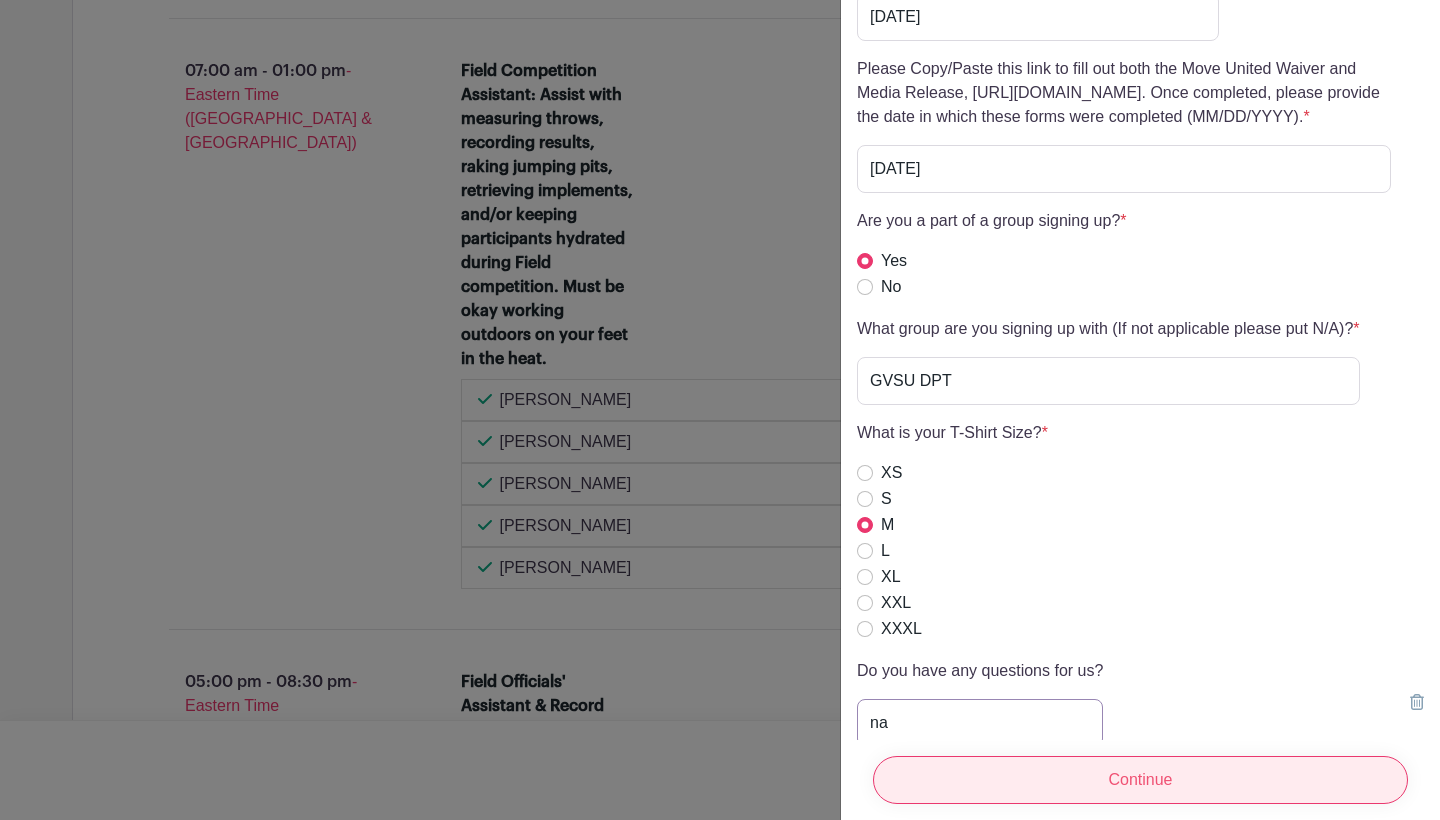 type on "na" 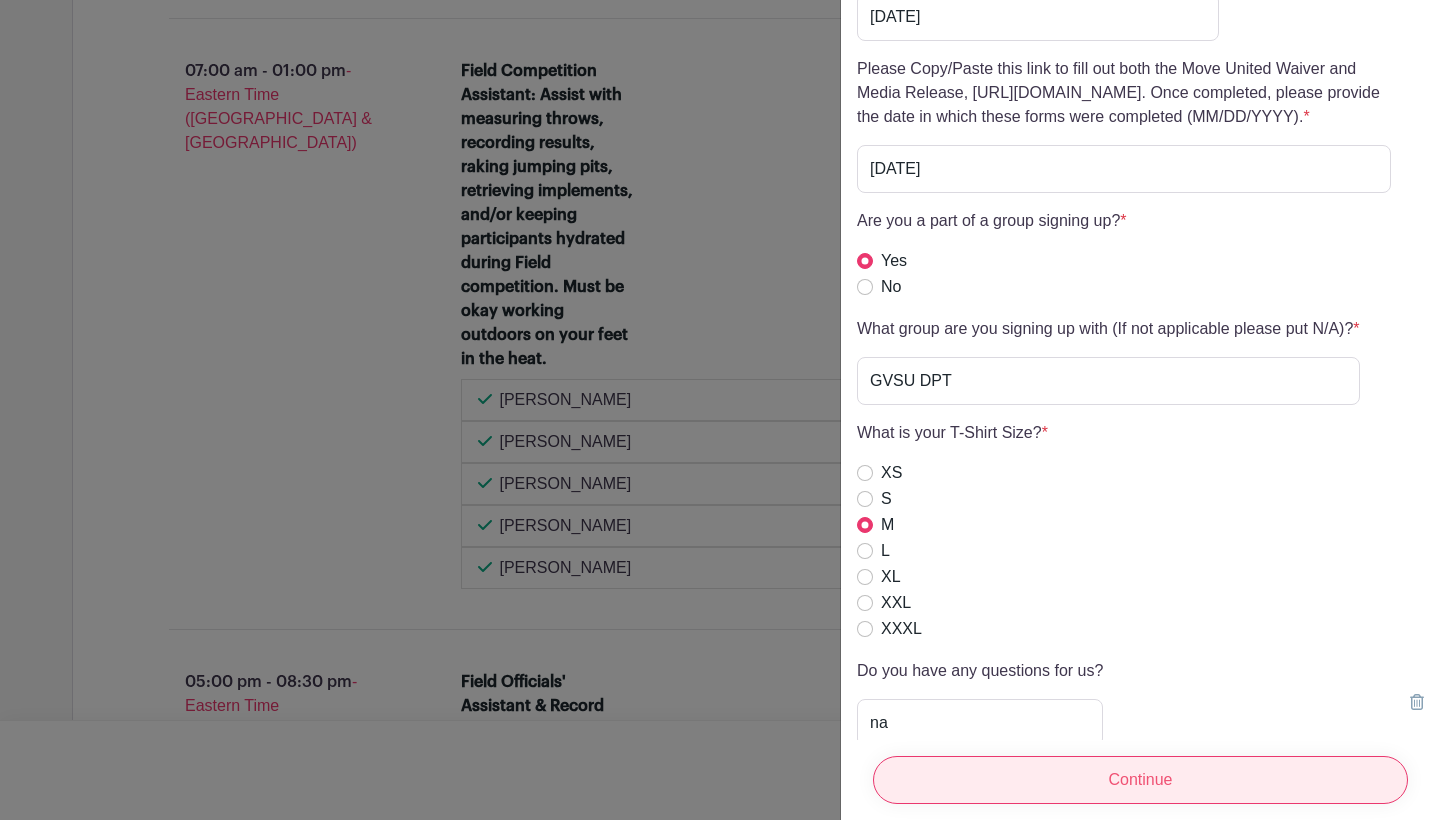 click on "Continue" at bounding box center [1140, 780] 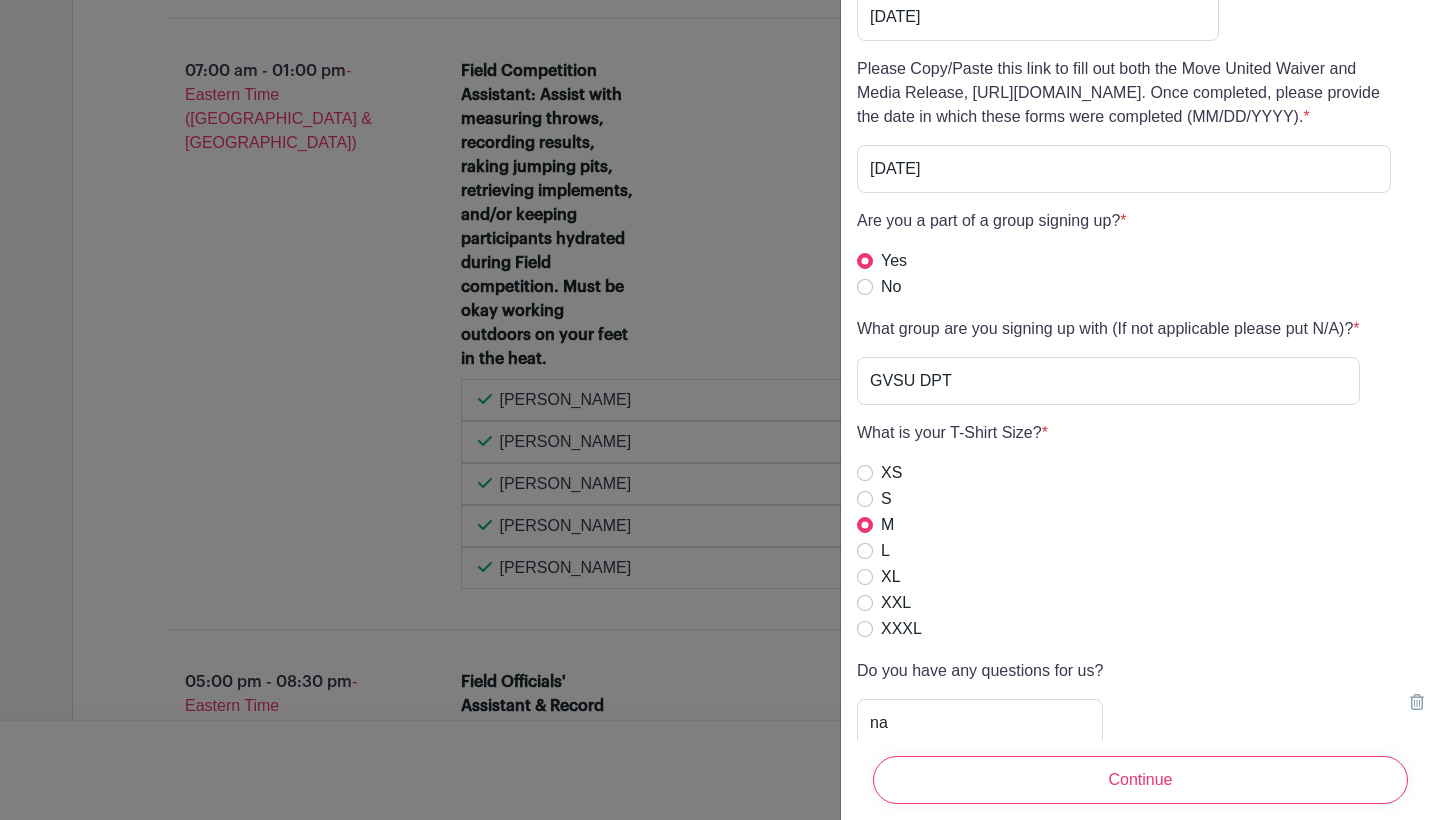 scroll, scrollTop: 0, scrollLeft: 0, axis: both 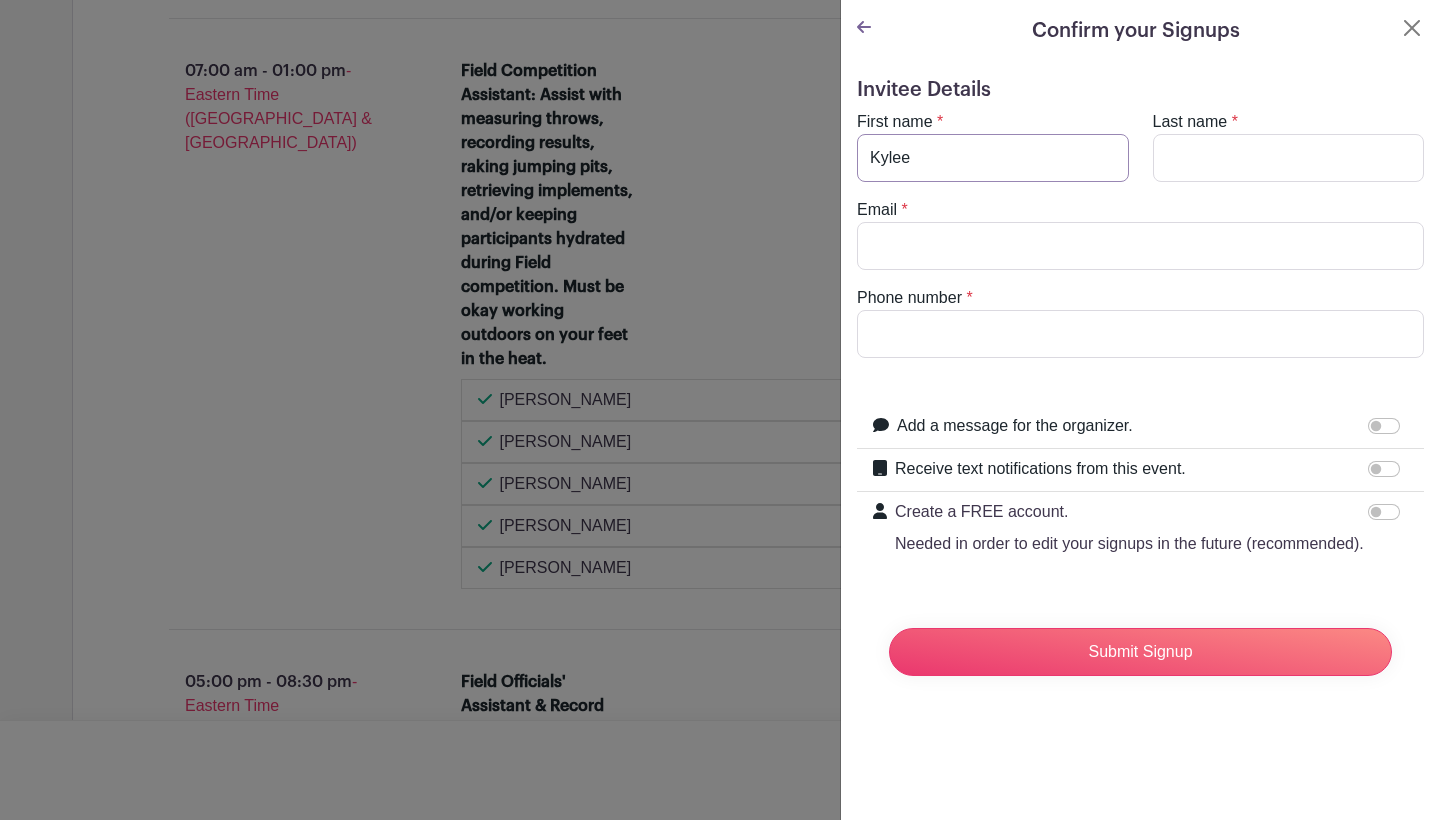 type on "Kylee" 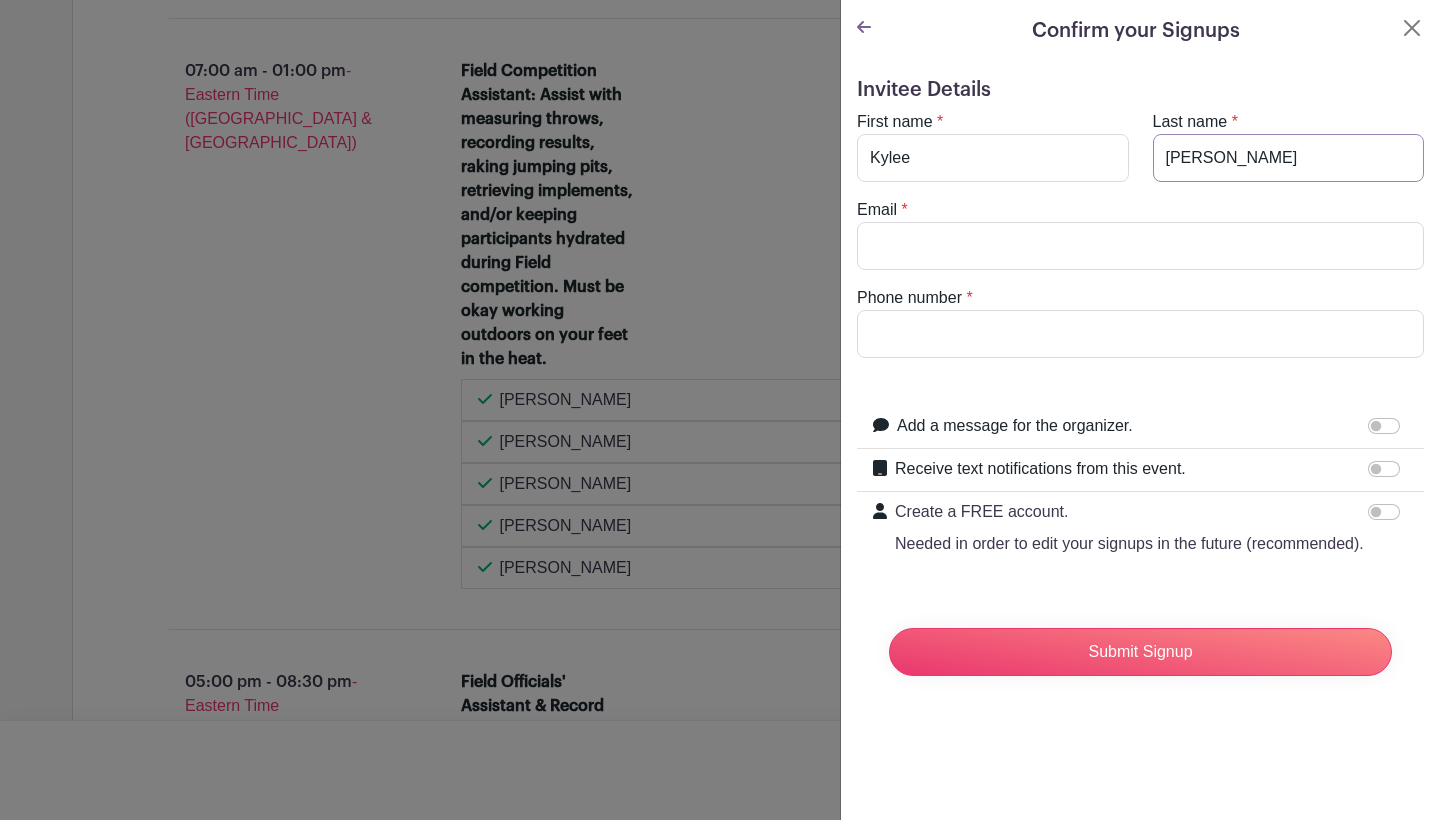 type on "[PERSON_NAME]" 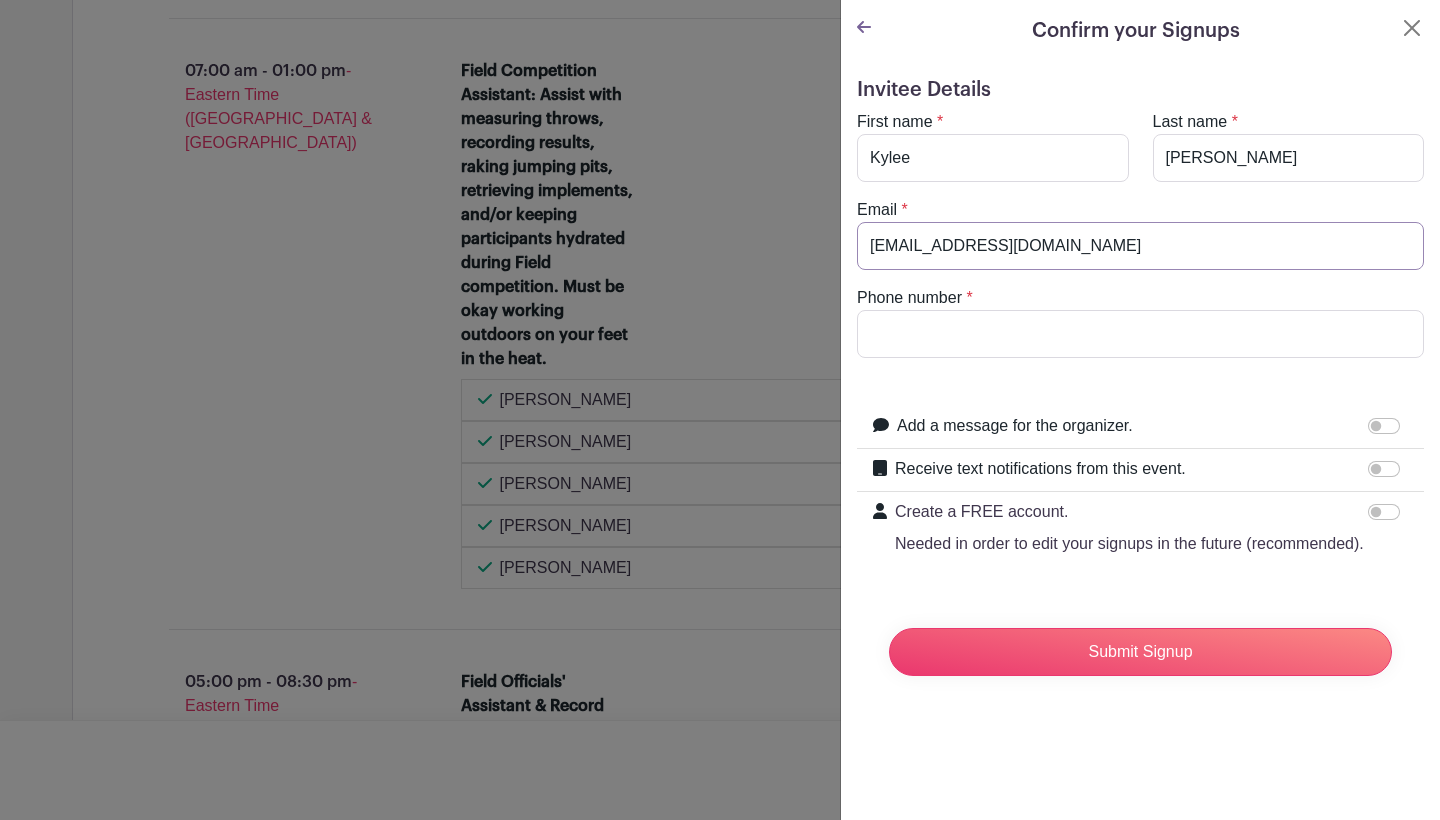type on "[EMAIL_ADDRESS][DOMAIN_NAME]" 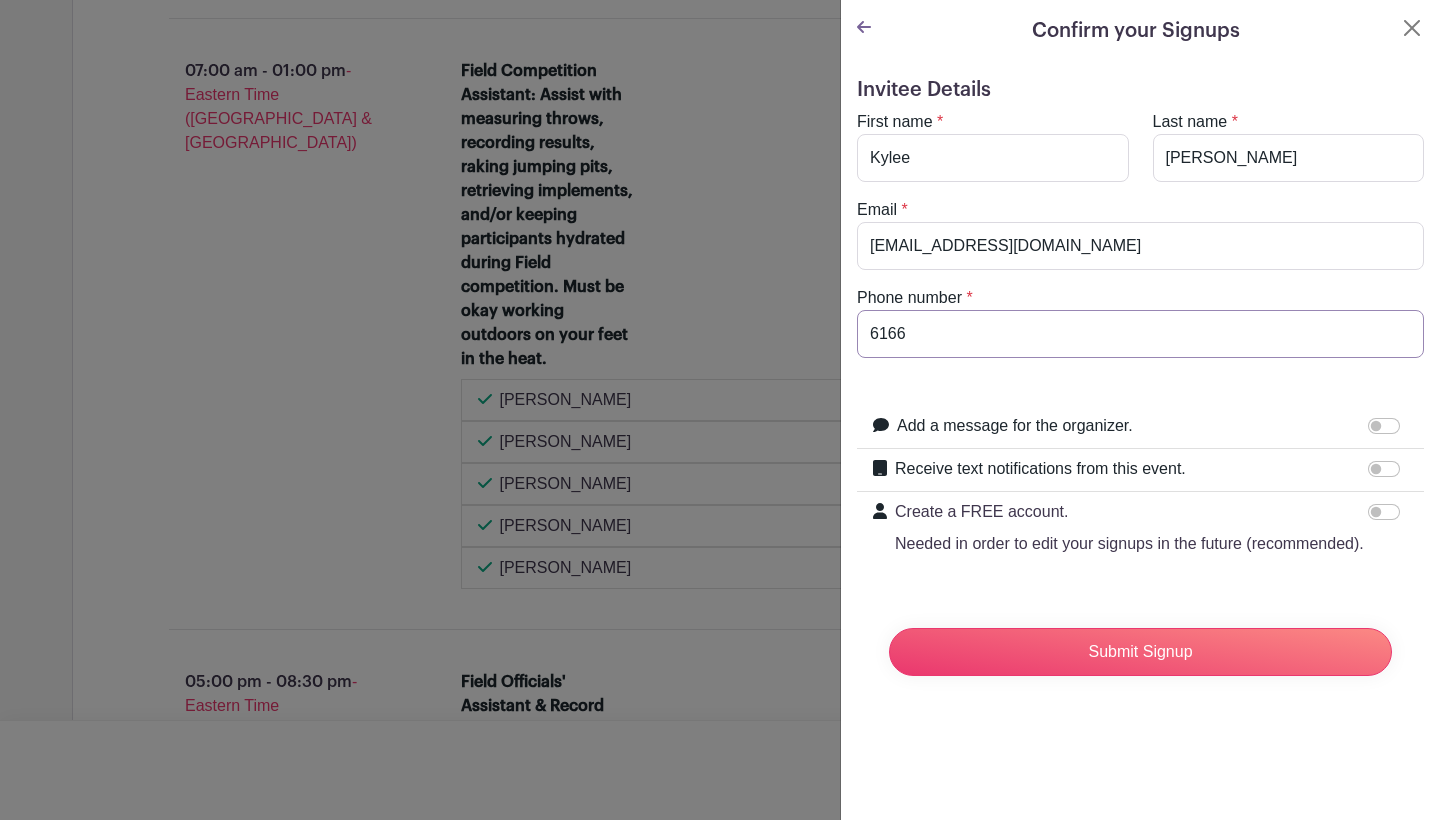 type on "6166907539" 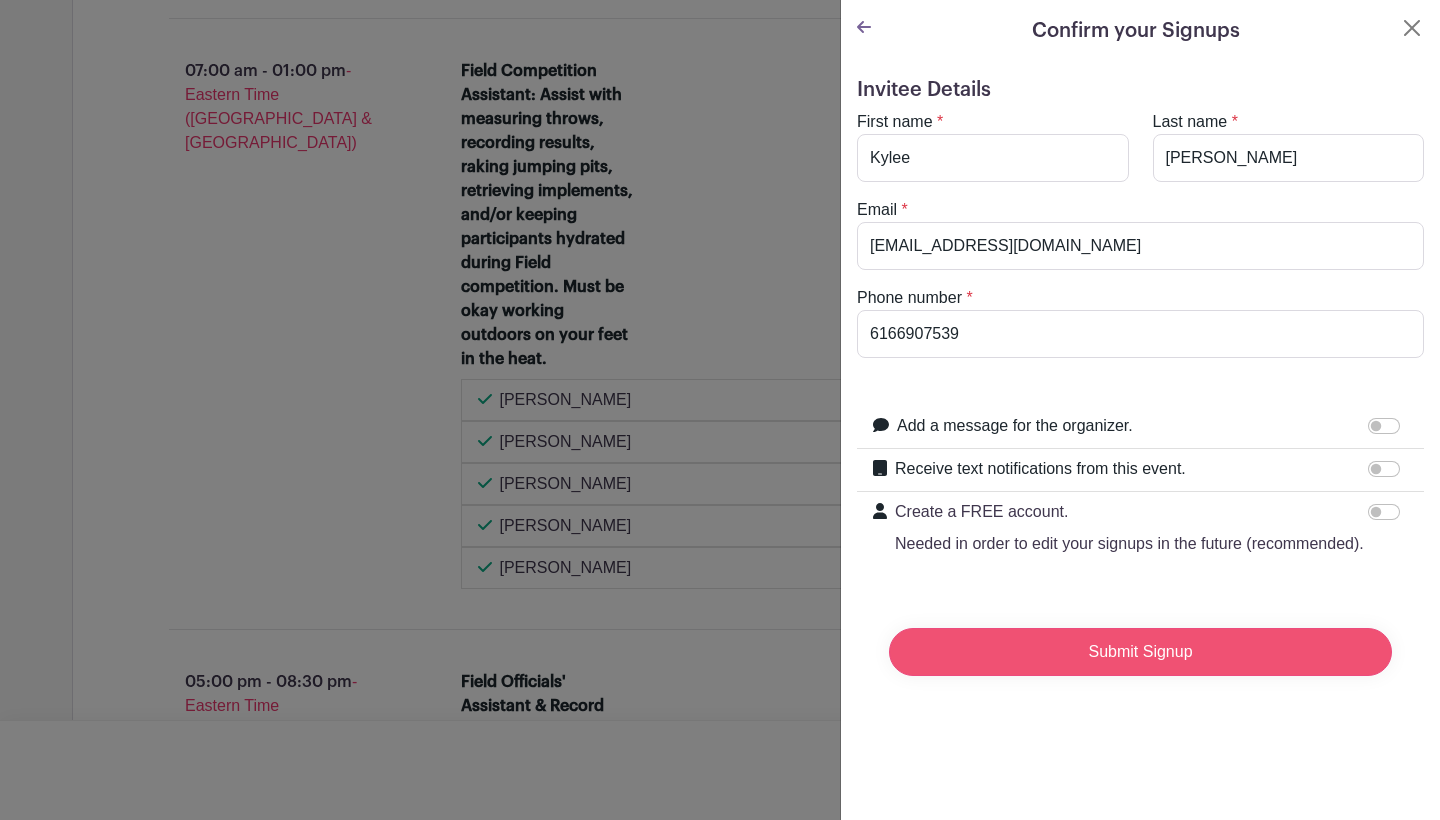 click on "Submit Signup" at bounding box center (1140, 652) 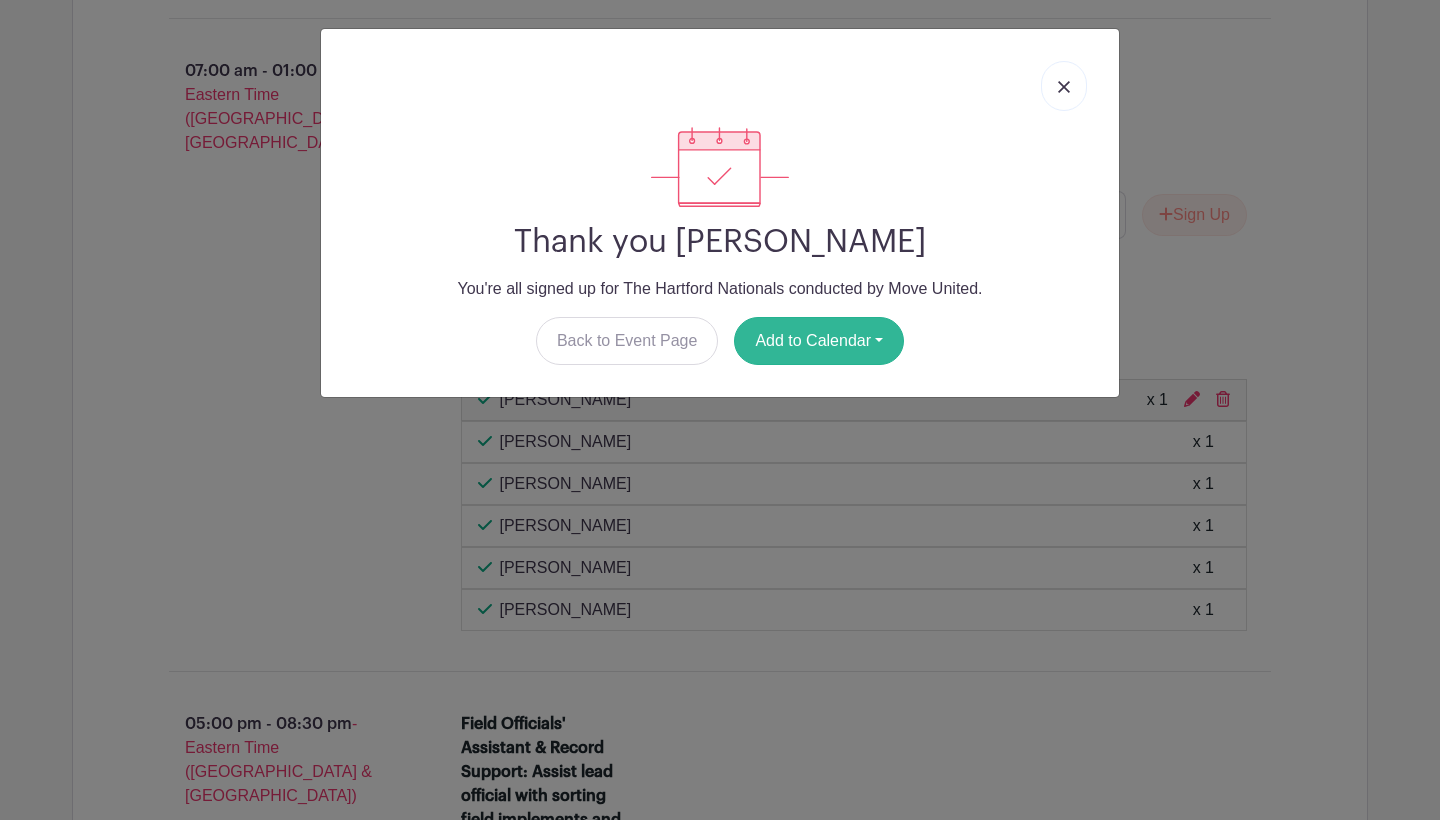 click on "Add to Calendar" at bounding box center (819, 341) 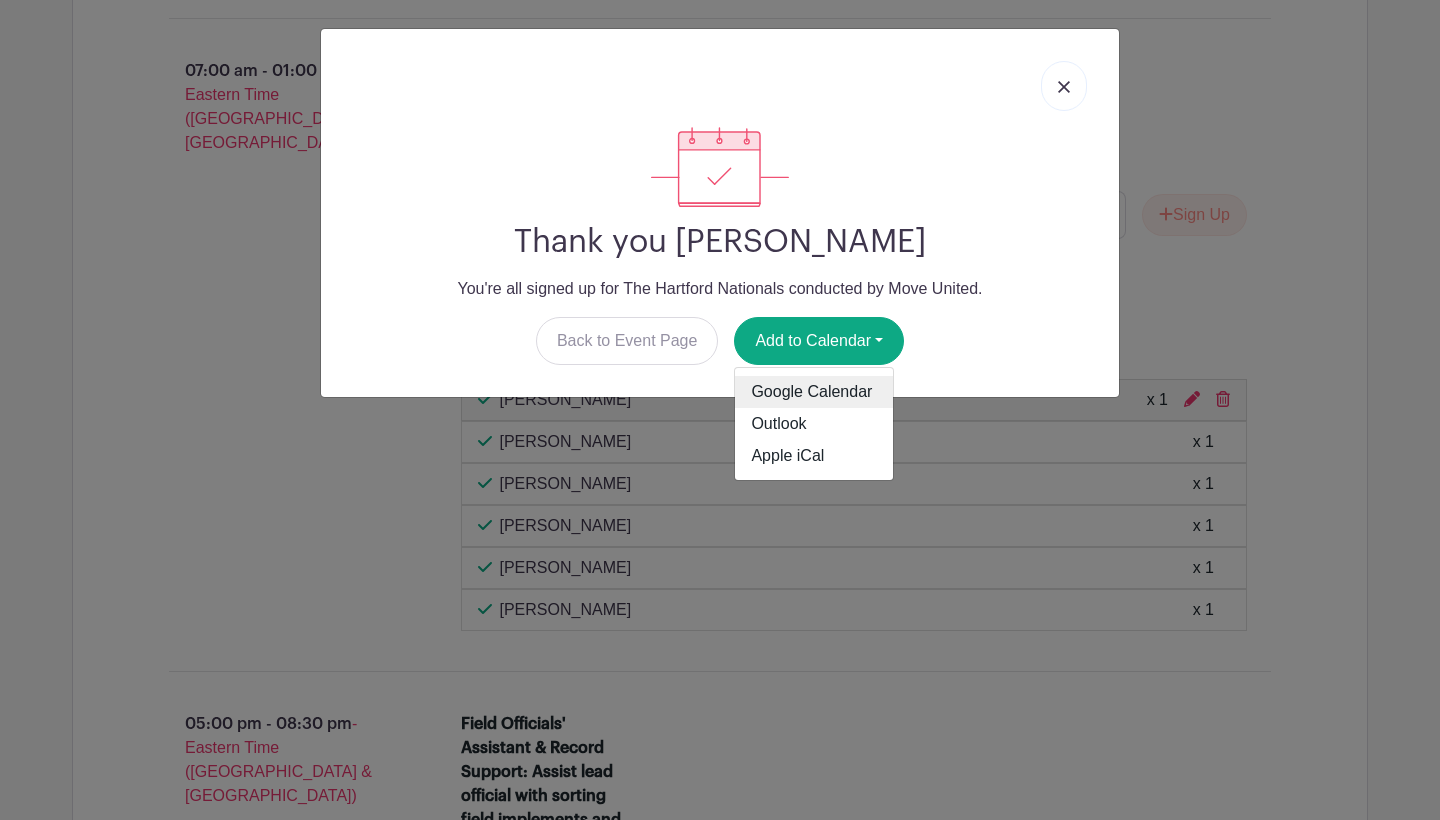 click on "Google Calendar" at bounding box center [814, 392] 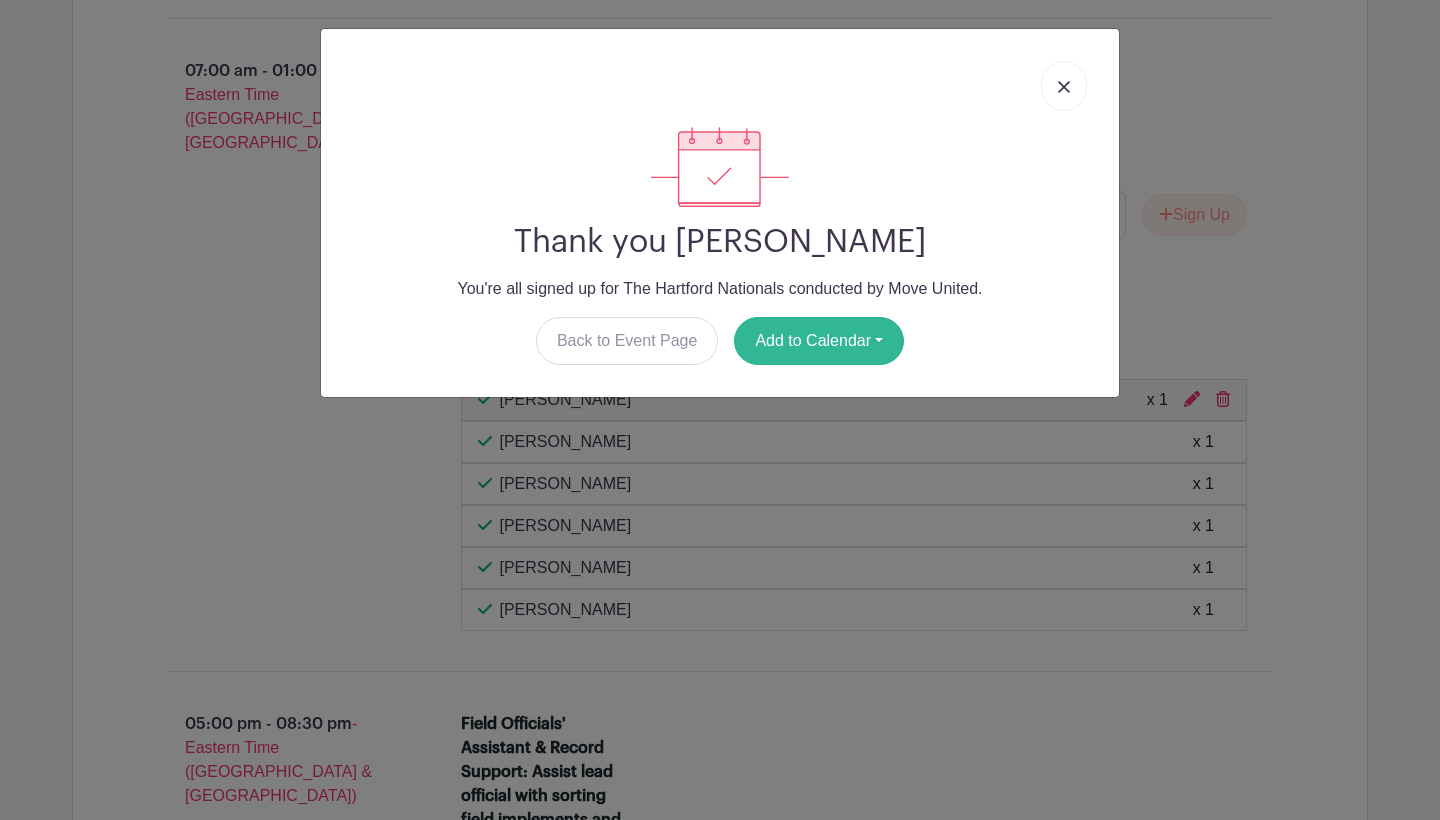 click on "Add to Calendar" at bounding box center [819, 341] 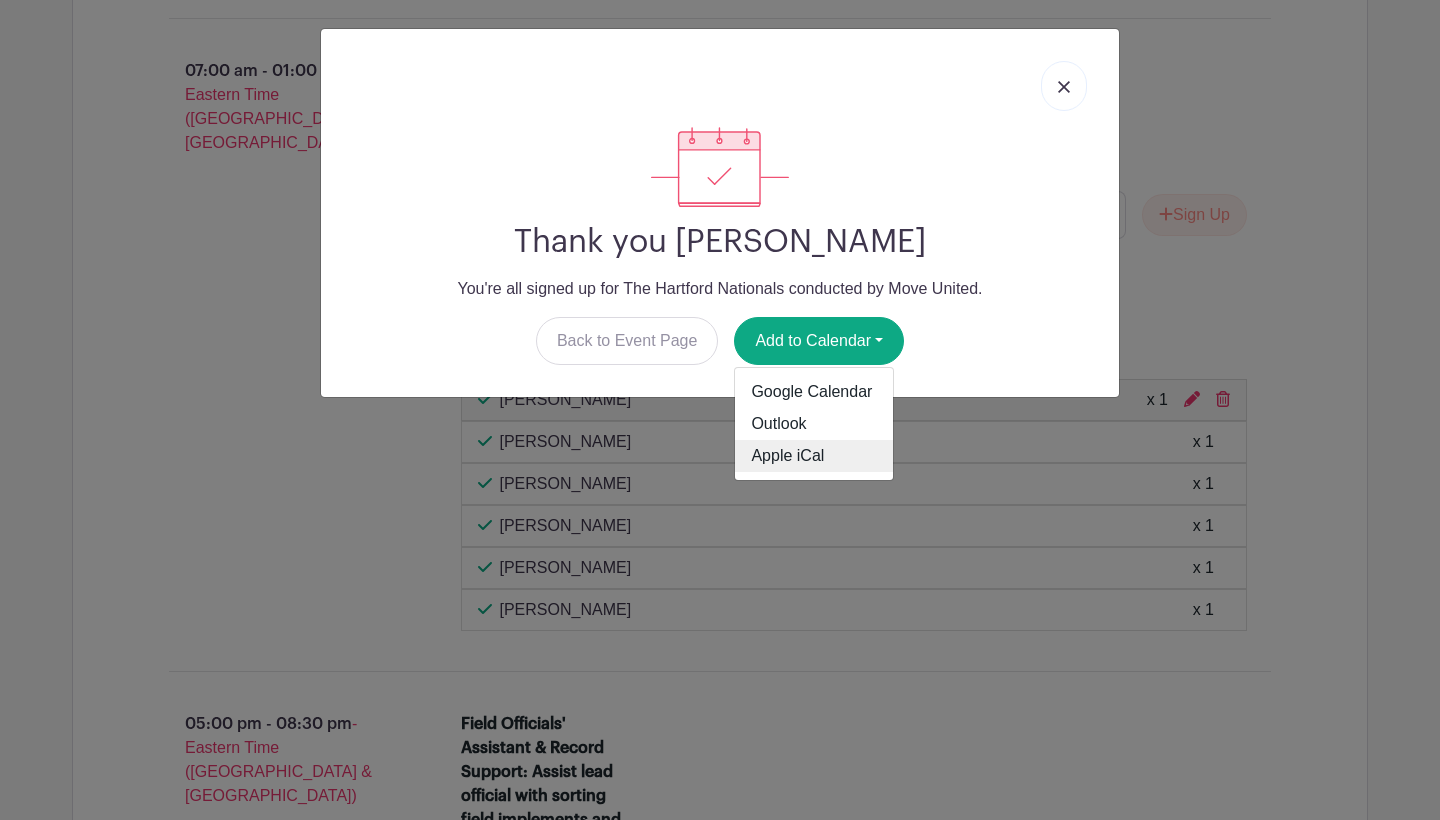 click on "Apple iCal" at bounding box center [814, 456] 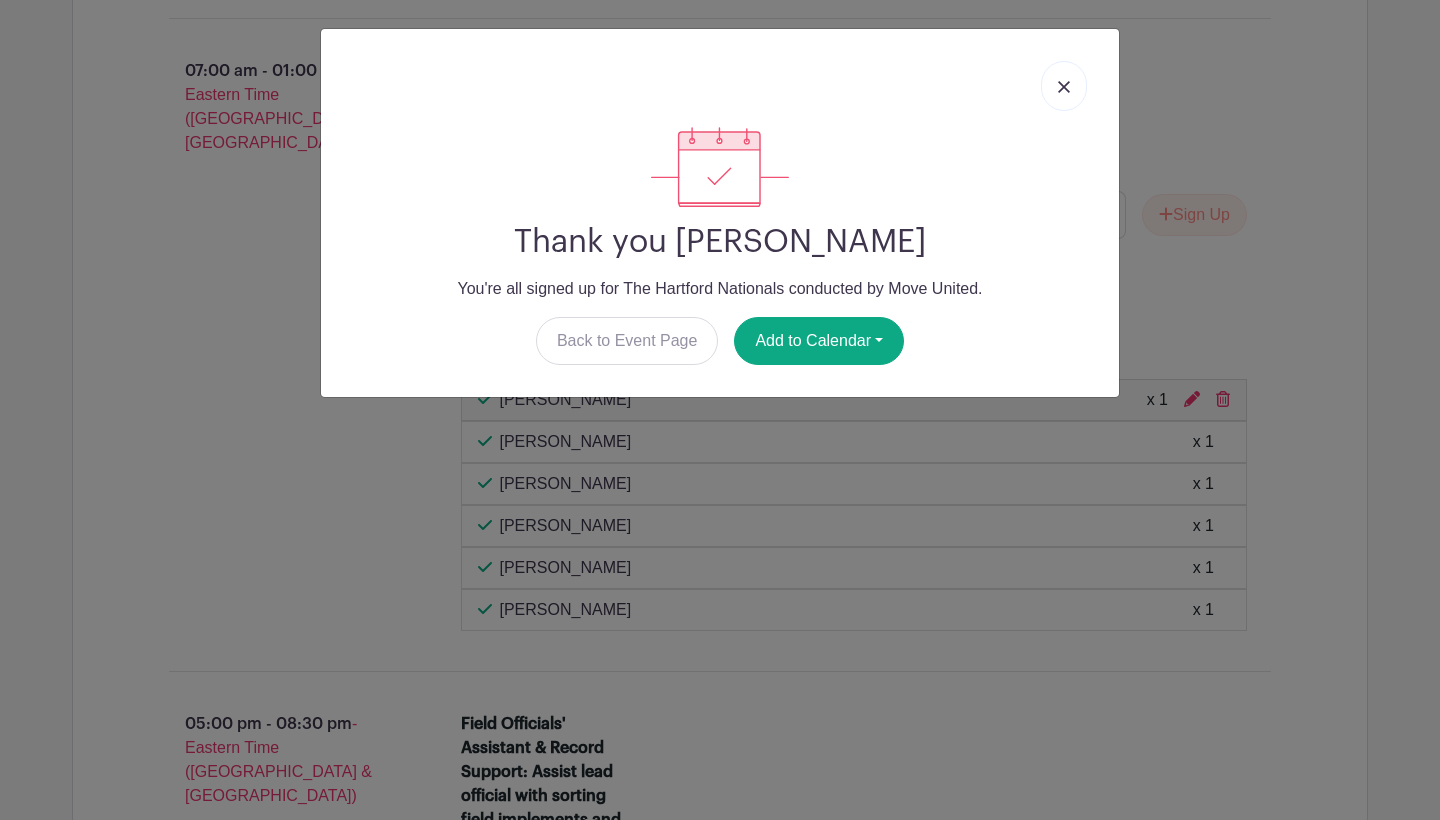 click at bounding box center [1064, 86] 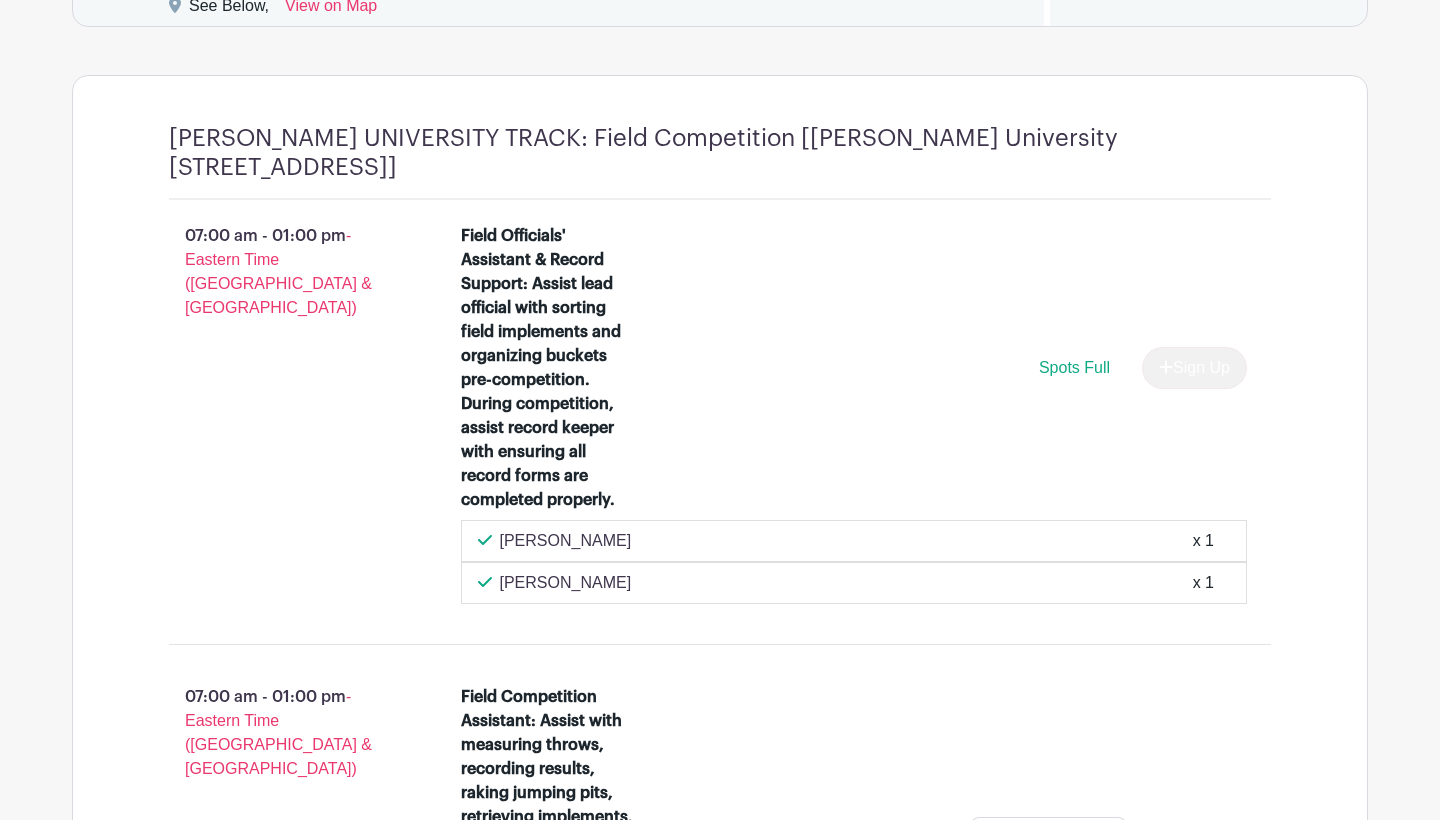 scroll, scrollTop: 1712, scrollLeft: 0, axis: vertical 